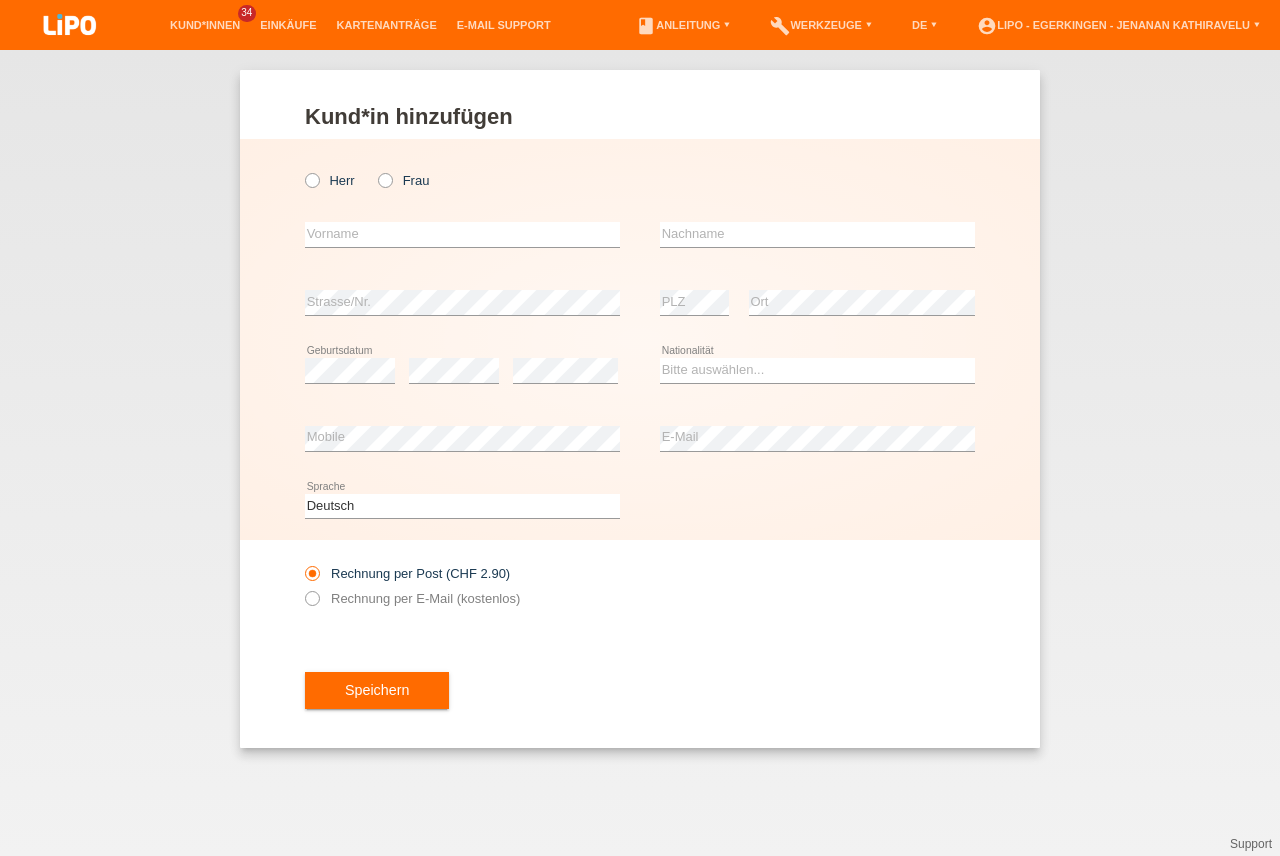 scroll, scrollTop: 0, scrollLeft: 0, axis: both 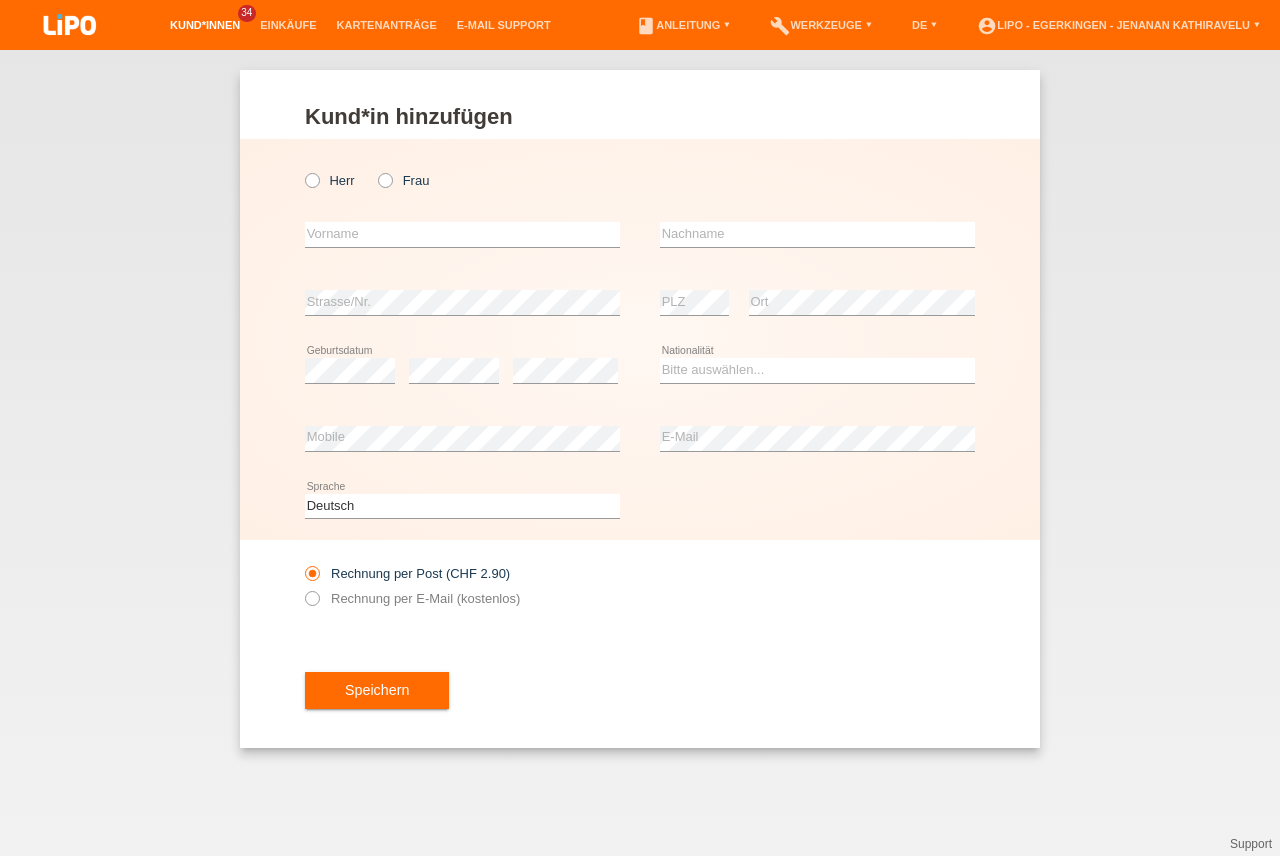 click on "Kund*innen" at bounding box center (205, 25) 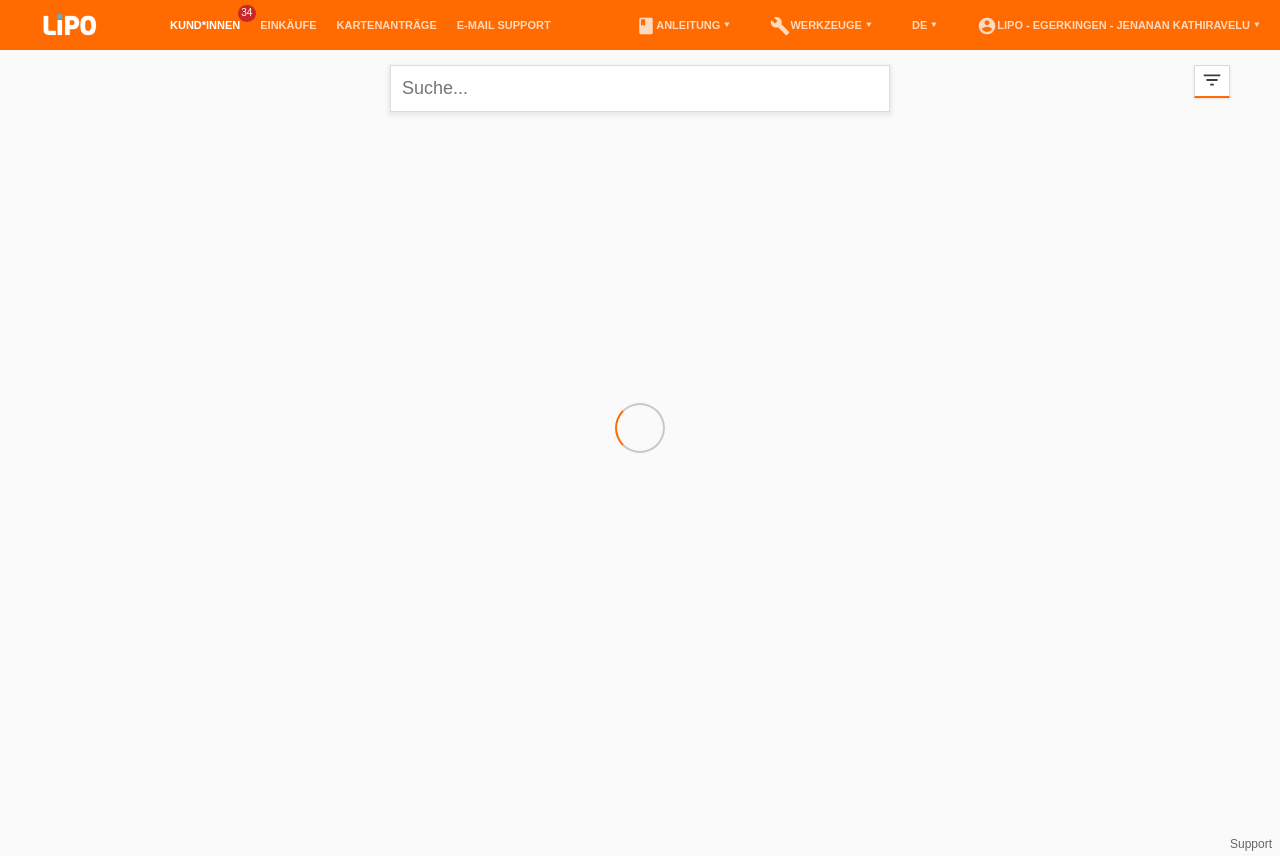 scroll, scrollTop: 0, scrollLeft: 0, axis: both 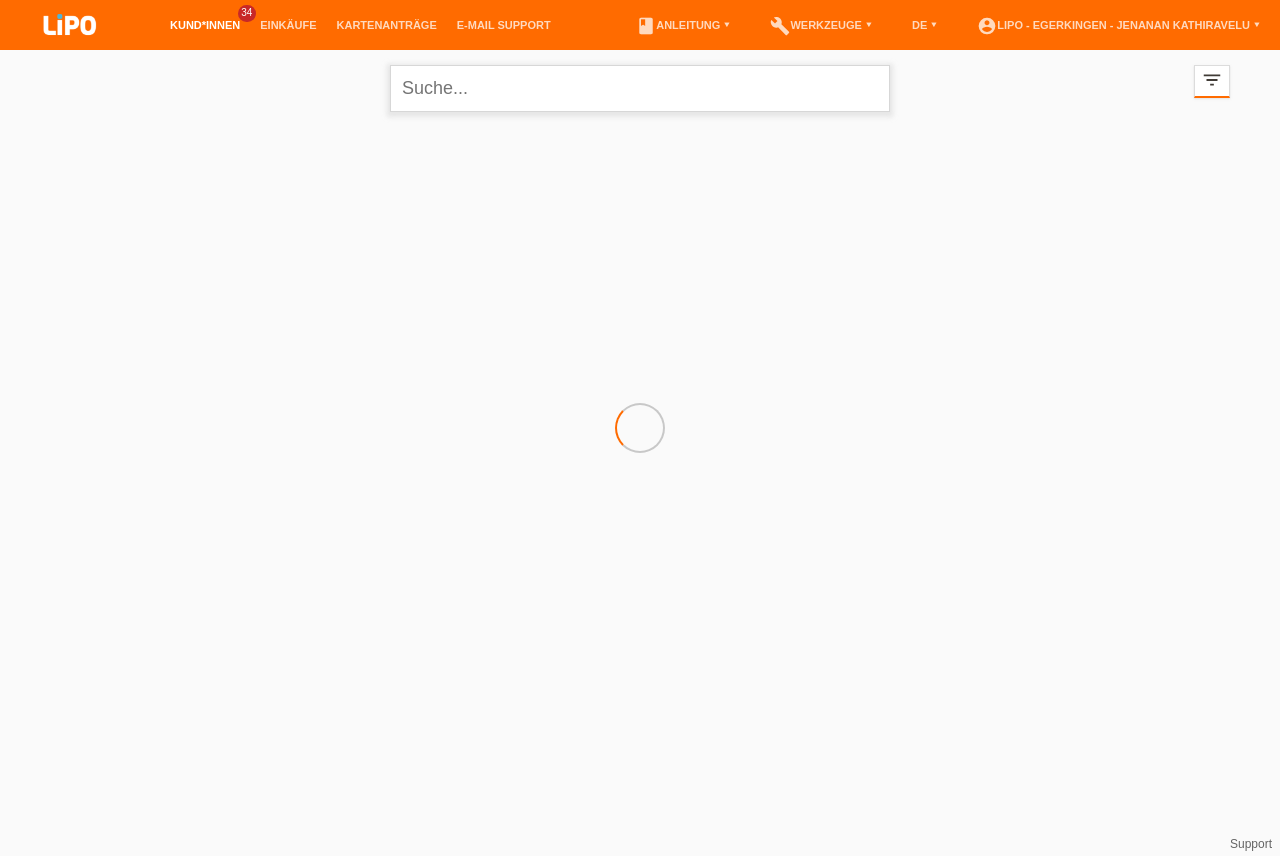click at bounding box center (640, 88) 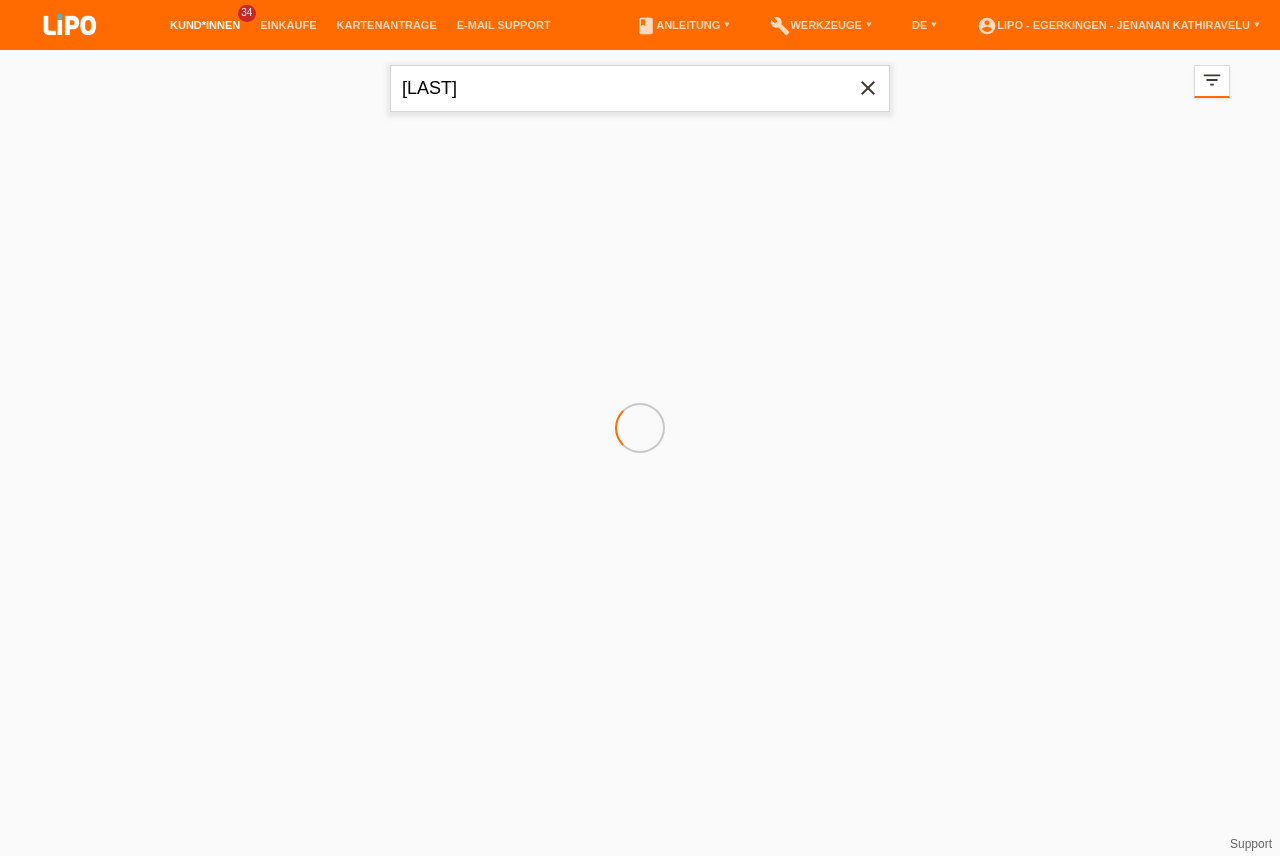 type on "[LAST]" 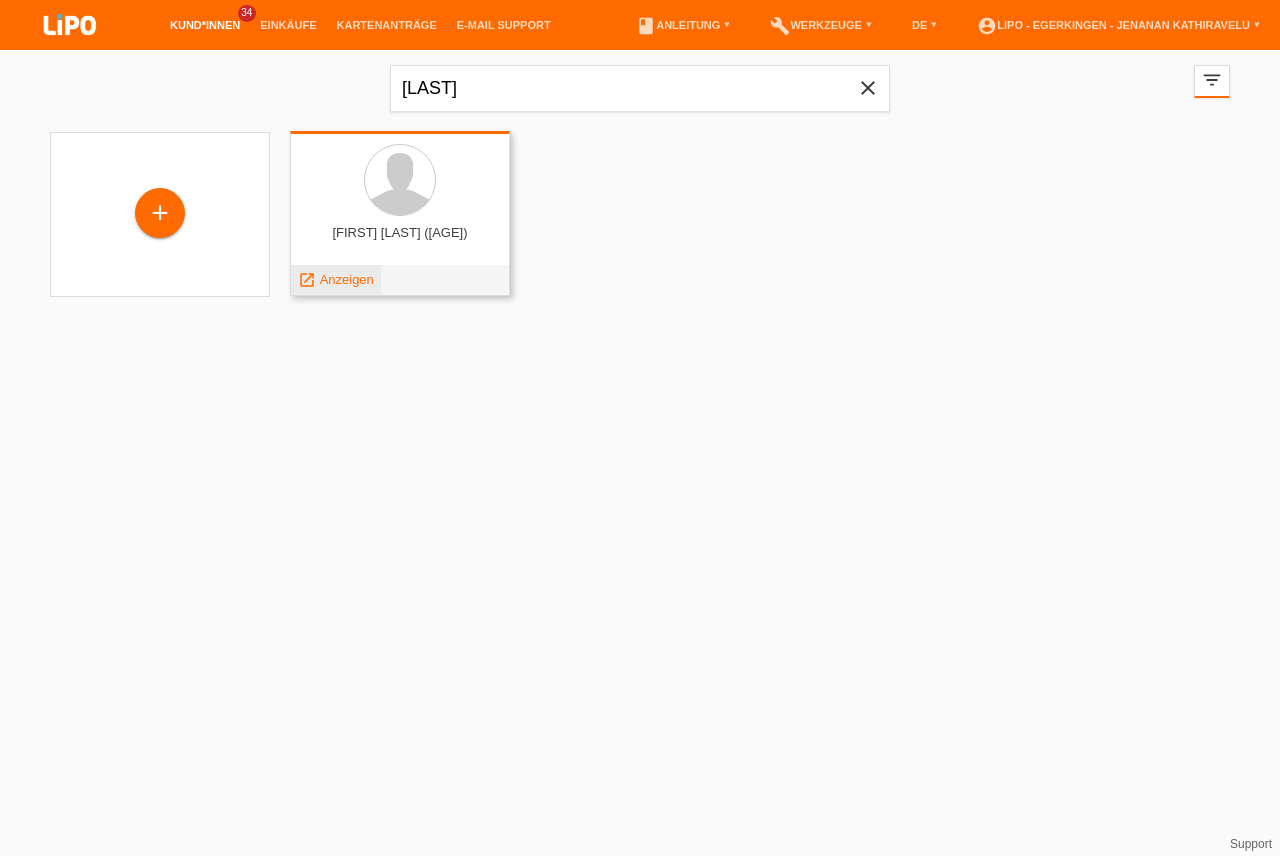 click on "Anzeigen" at bounding box center (347, 279) 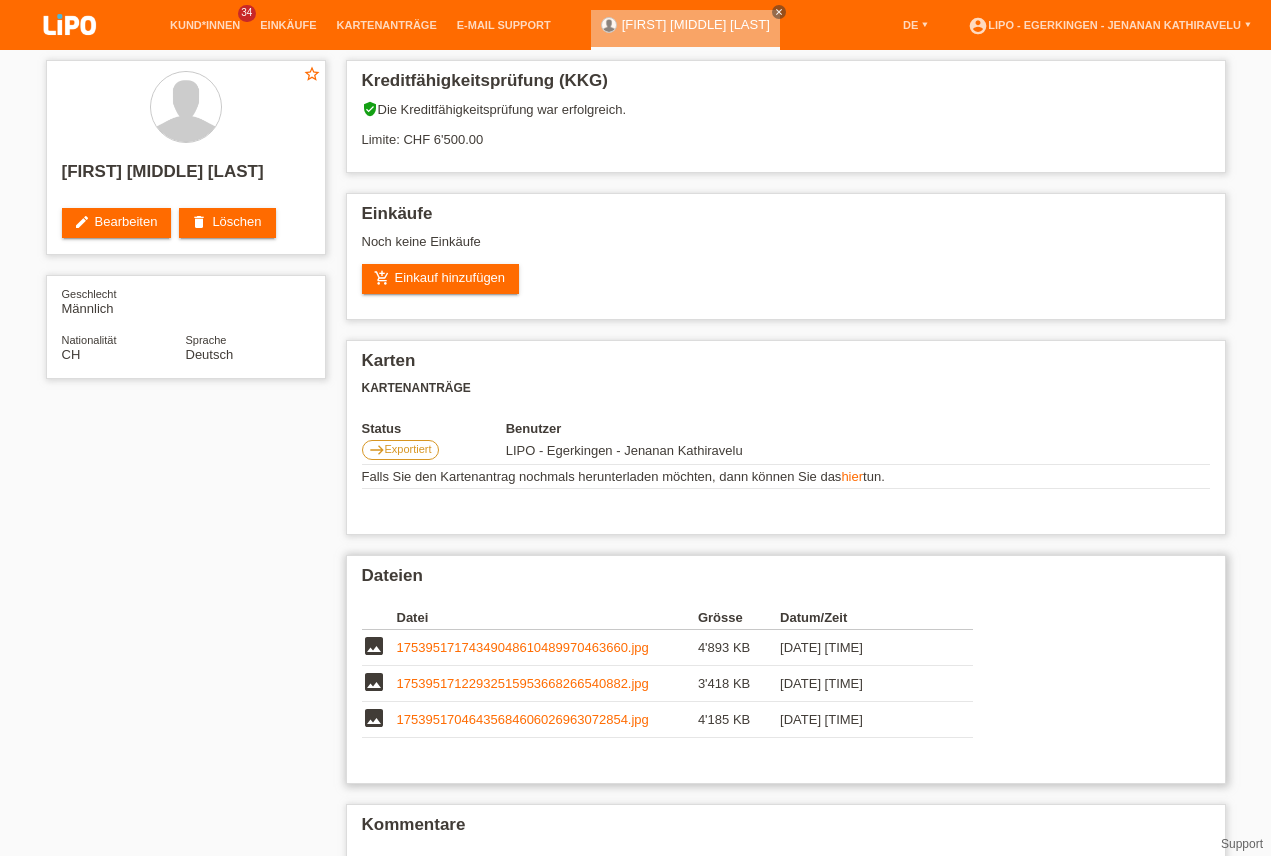 click on "17539517046435684606026963072854.jpg" at bounding box center (523, 719) 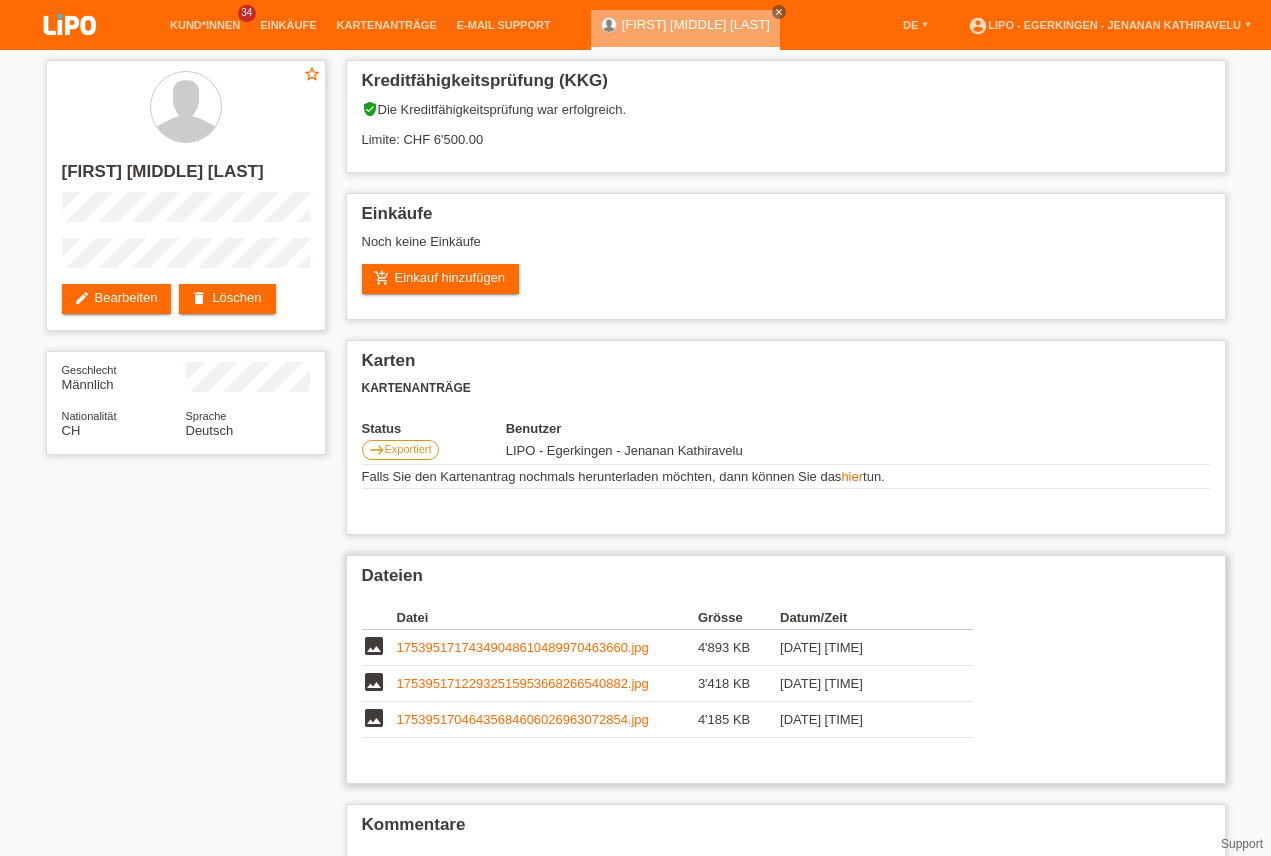 click on "17539517046435684606026963072854.jpg" at bounding box center (523, 719) 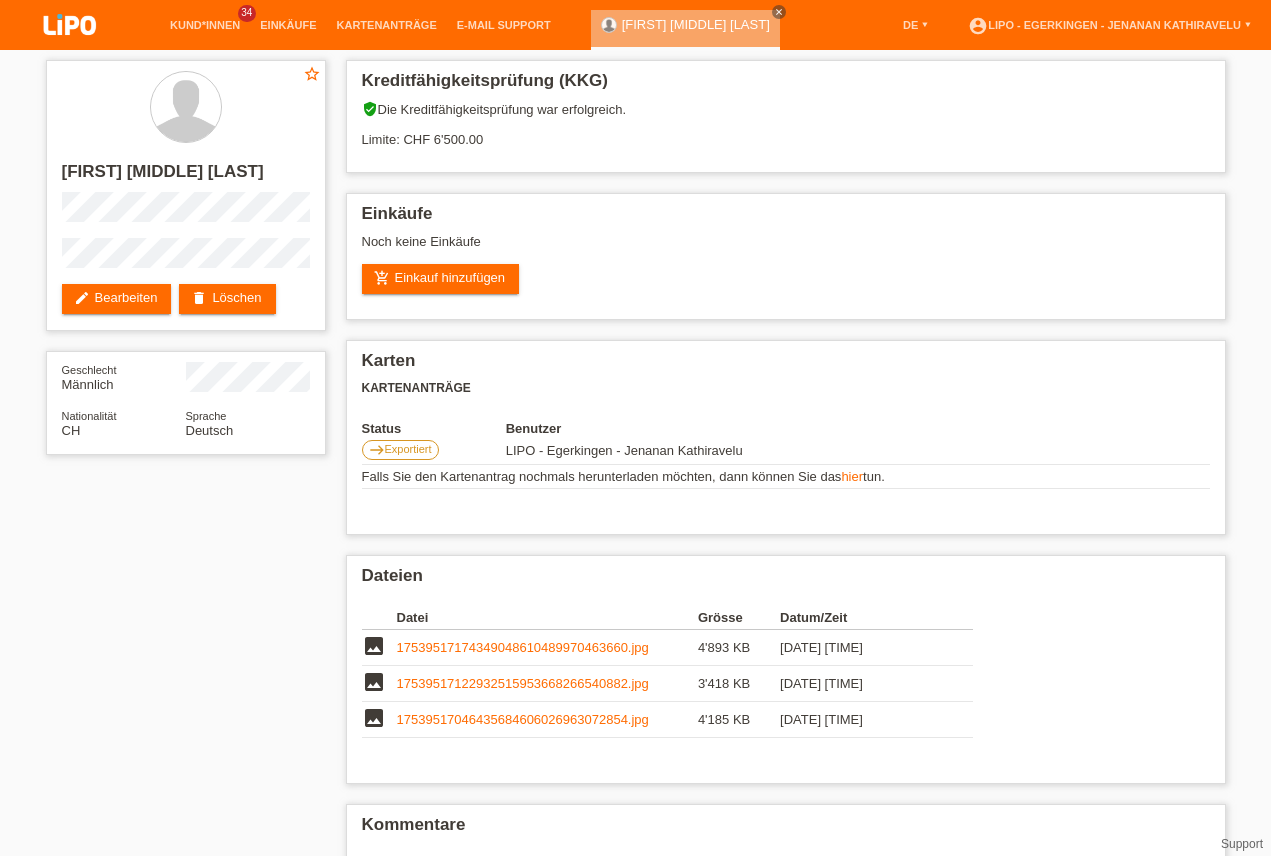 click on "star_border
Othmar Otto Wigger
edit  Bearbeiten
delete  Löschen
Geschlecht
Männlich
Nationalität
CH
Sprache
Deutsch
Kreditfähigkeitsprüfung (KKG)
verified_user  Die Kreditfähigkeitsprüfung war erfolgreich." at bounding box center (635, 493) 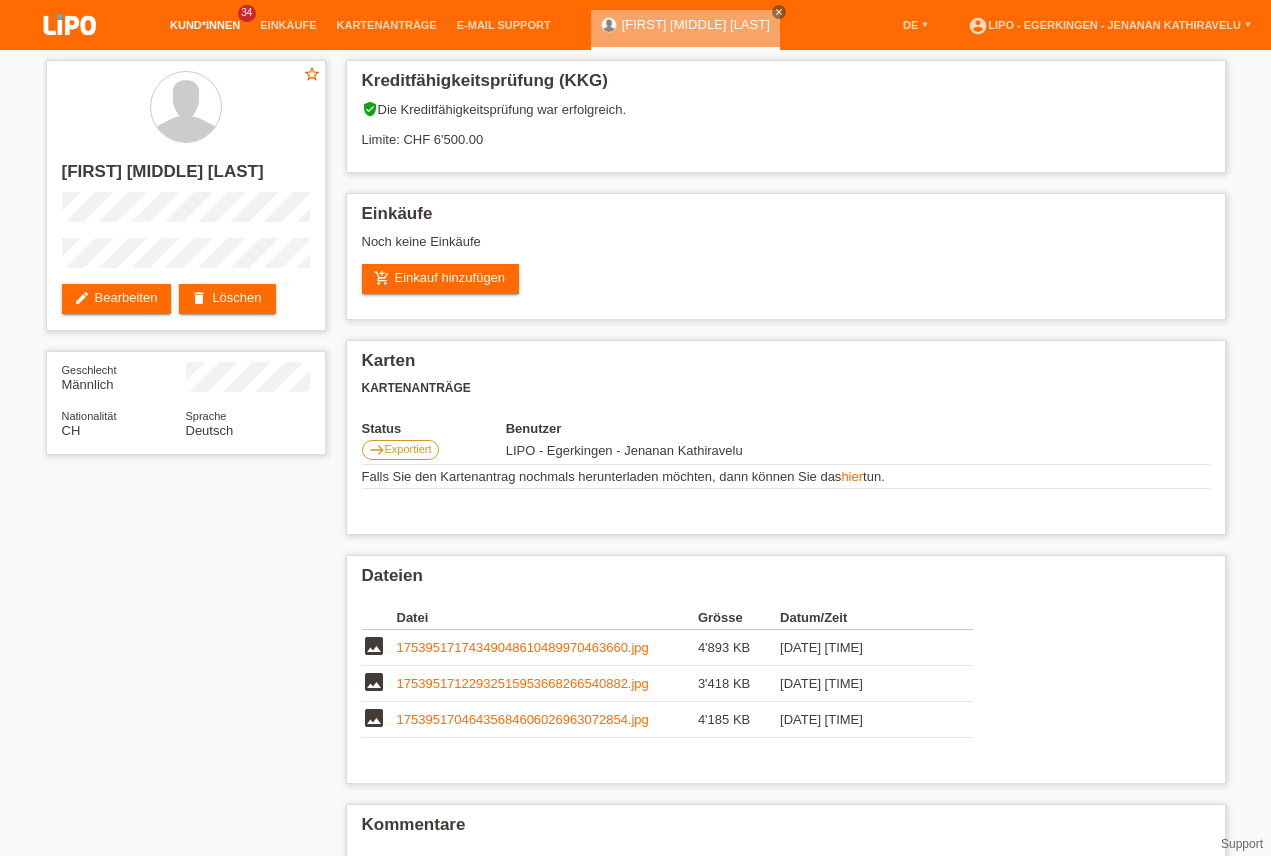 click on "Kund*innen" at bounding box center (205, 25) 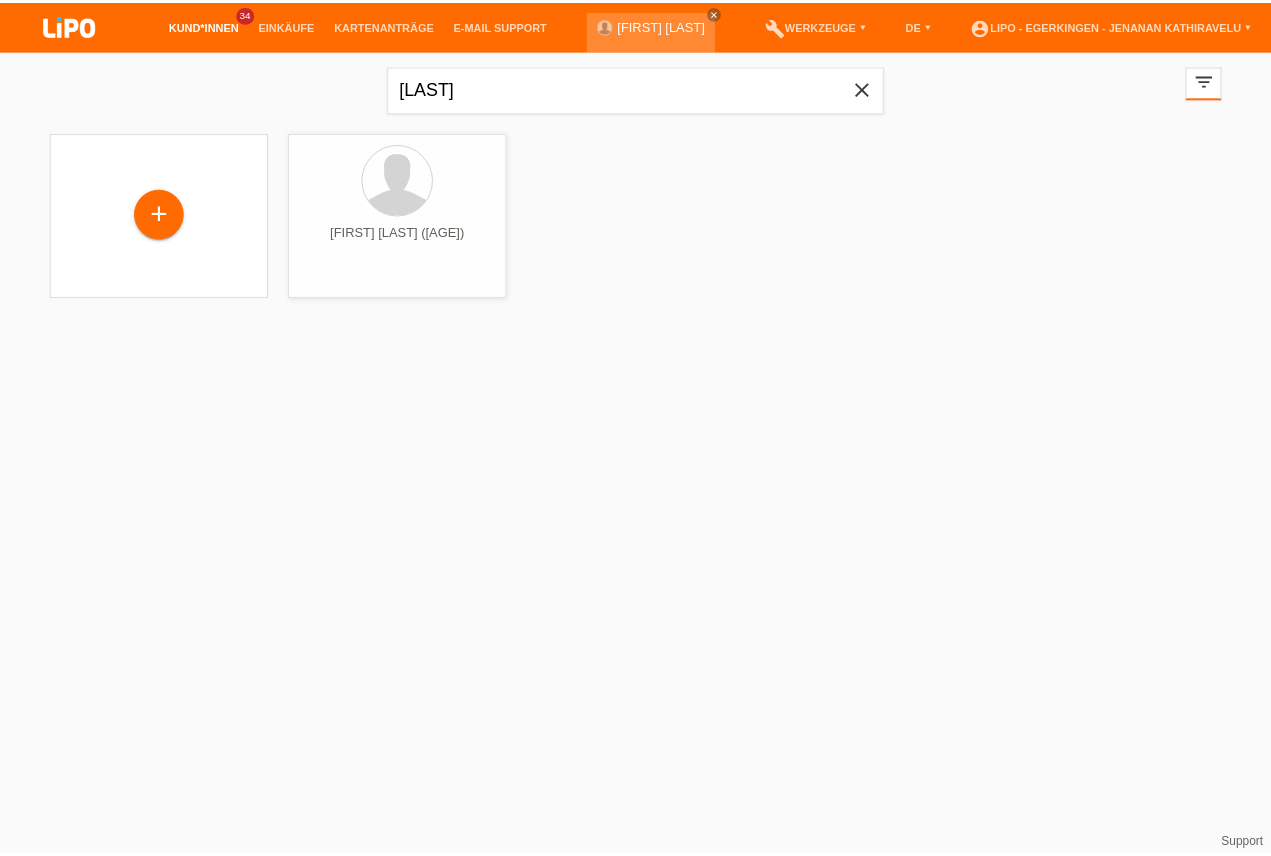 scroll, scrollTop: 0, scrollLeft: 0, axis: both 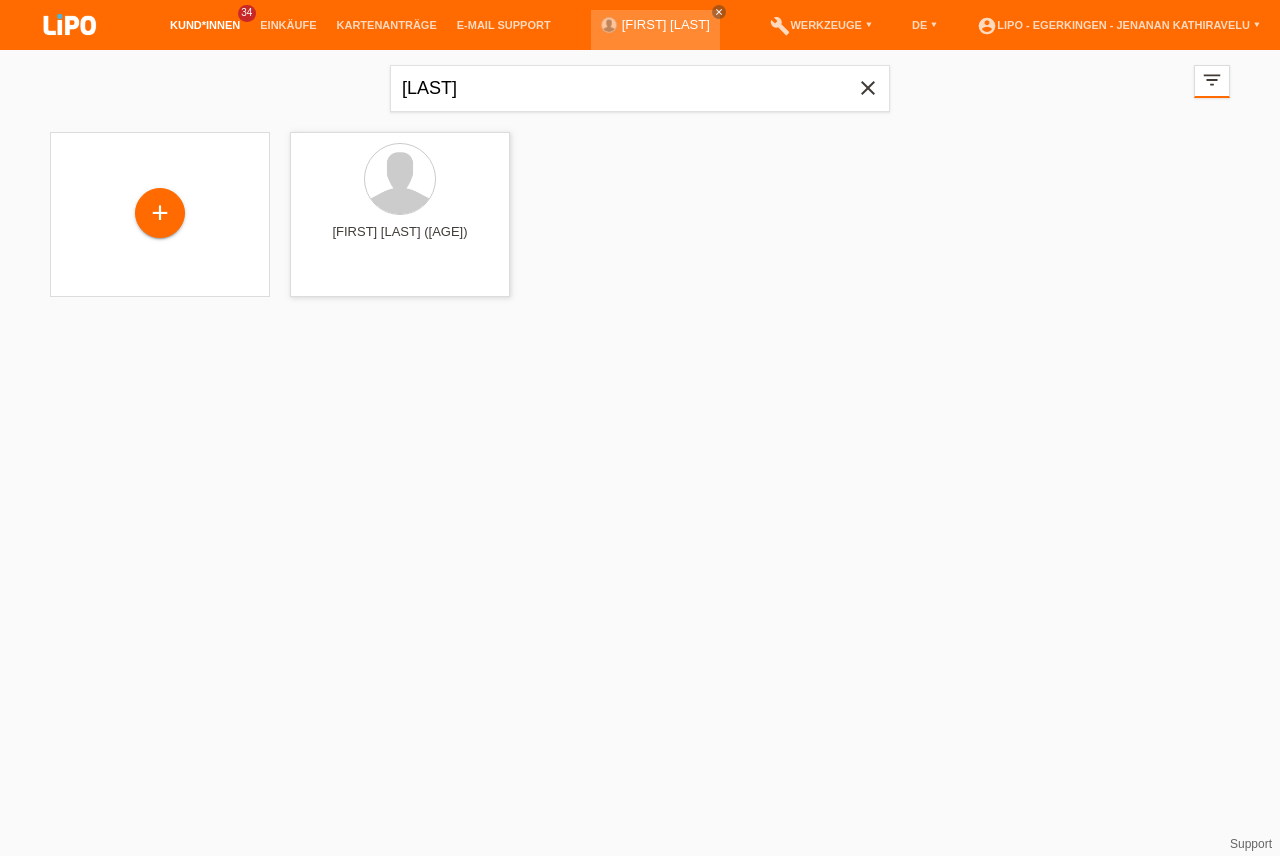 click on "close" at bounding box center [868, 88] 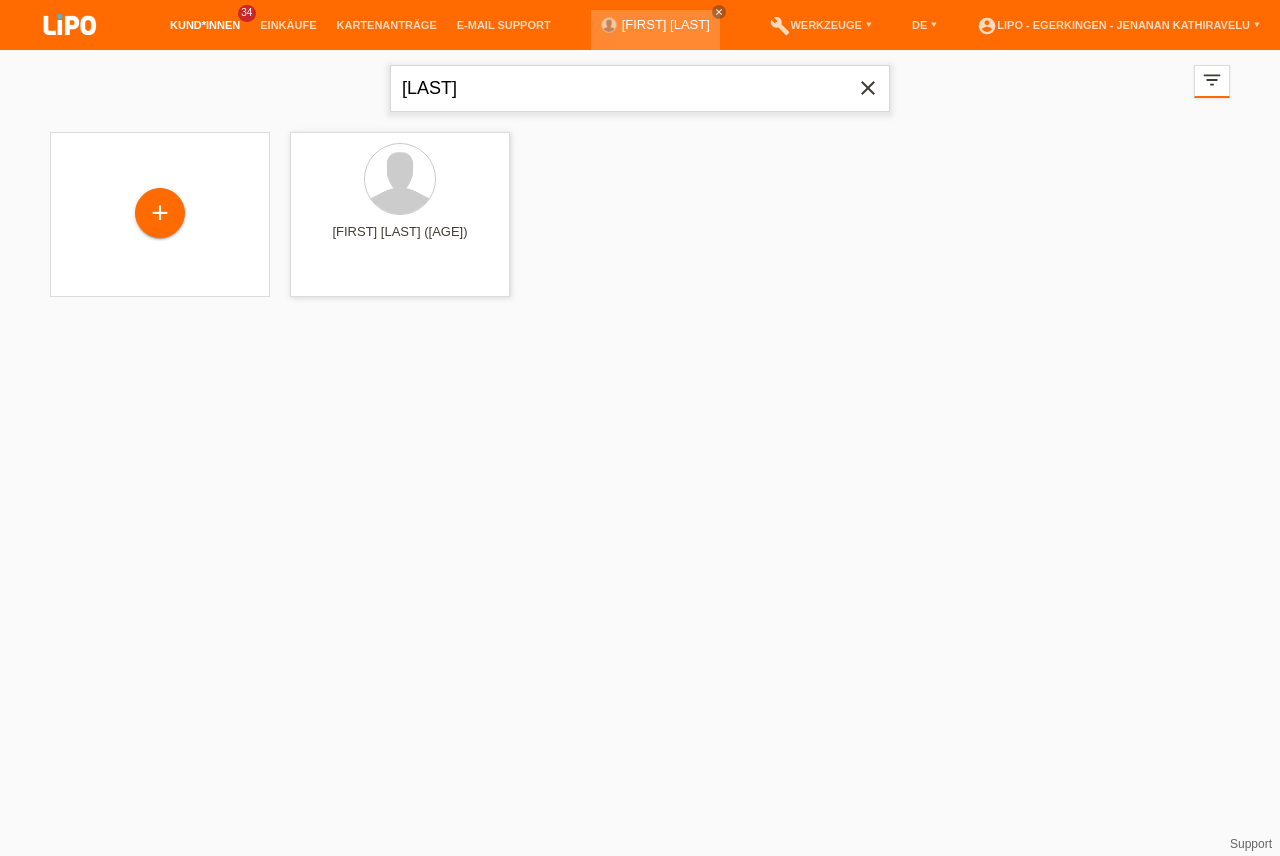 type 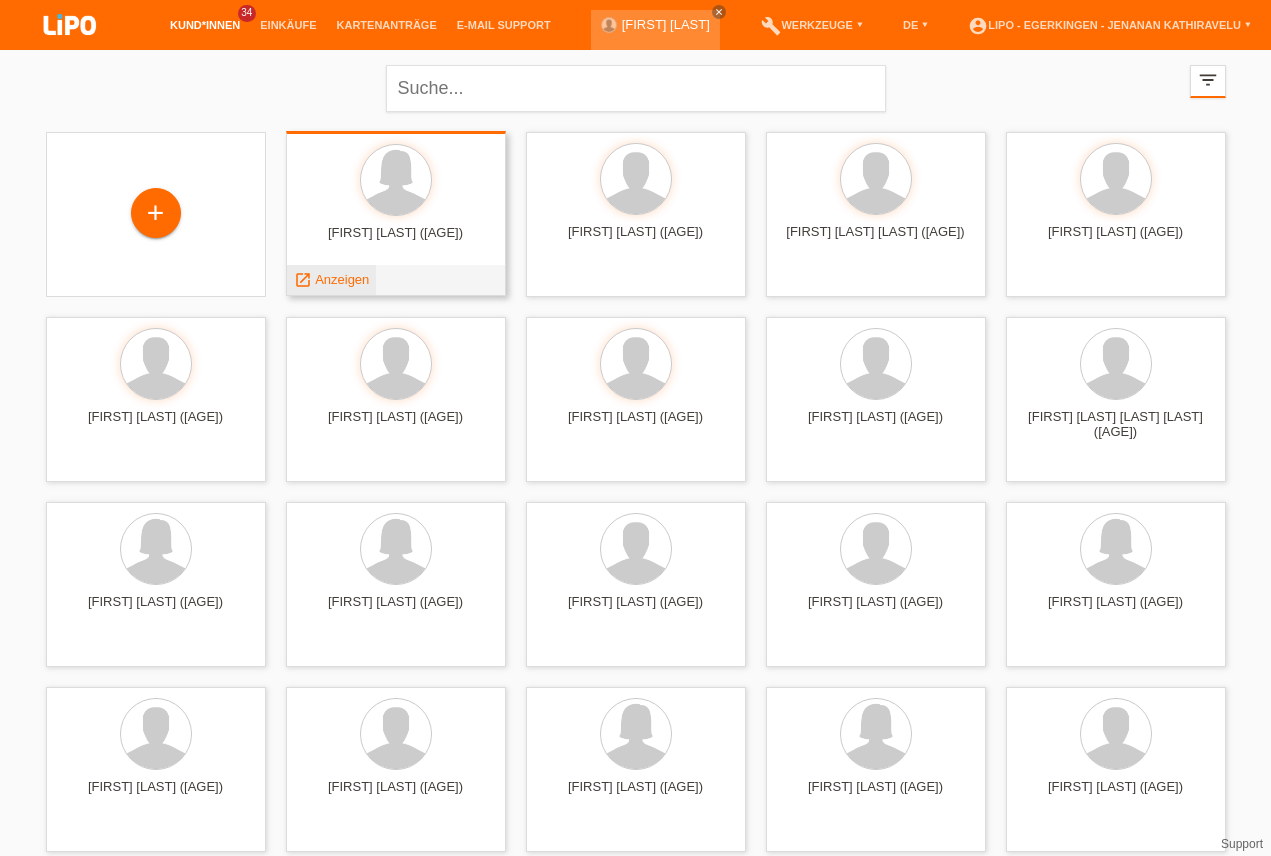 click on "Anzeigen" at bounding box center (342, 279) 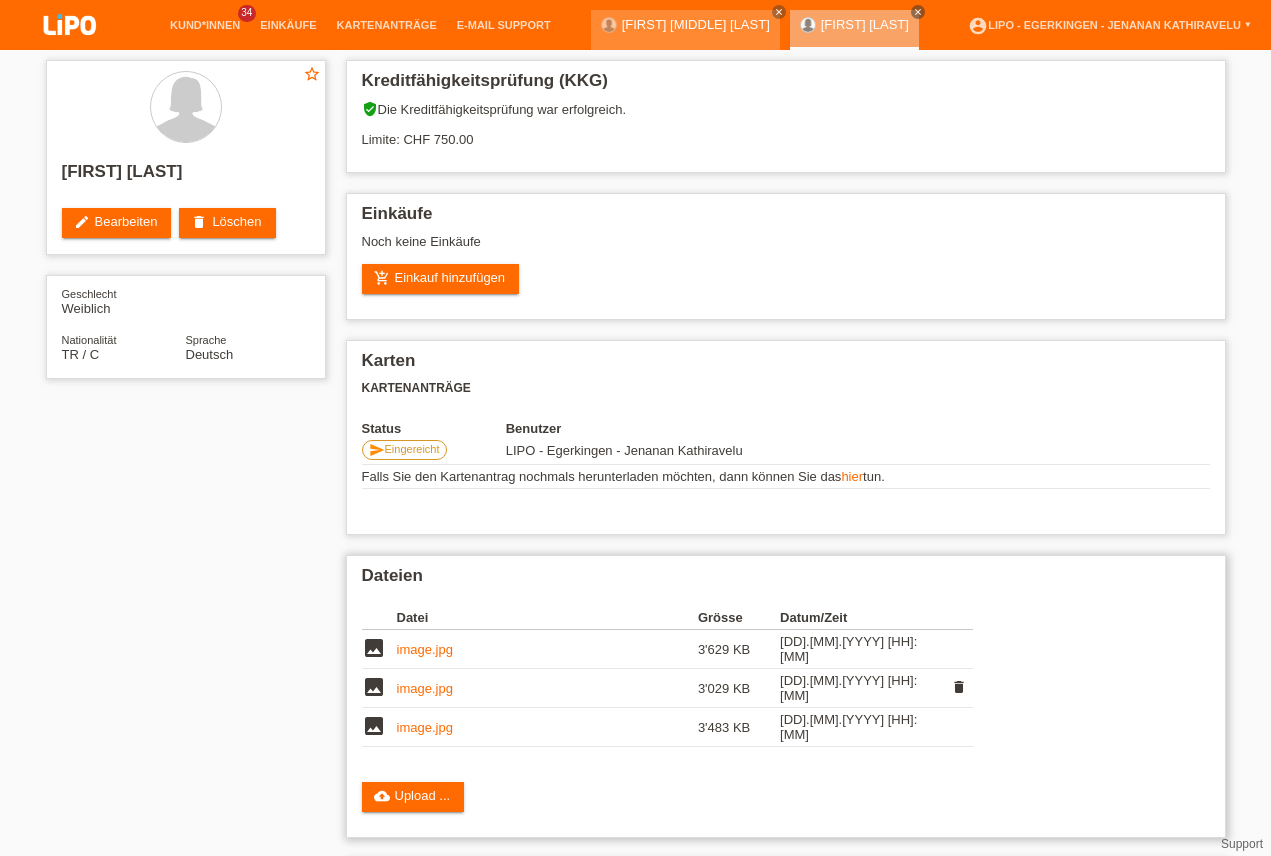 scroll, scrollTop: 0, scrollLeft: 0, axis: both 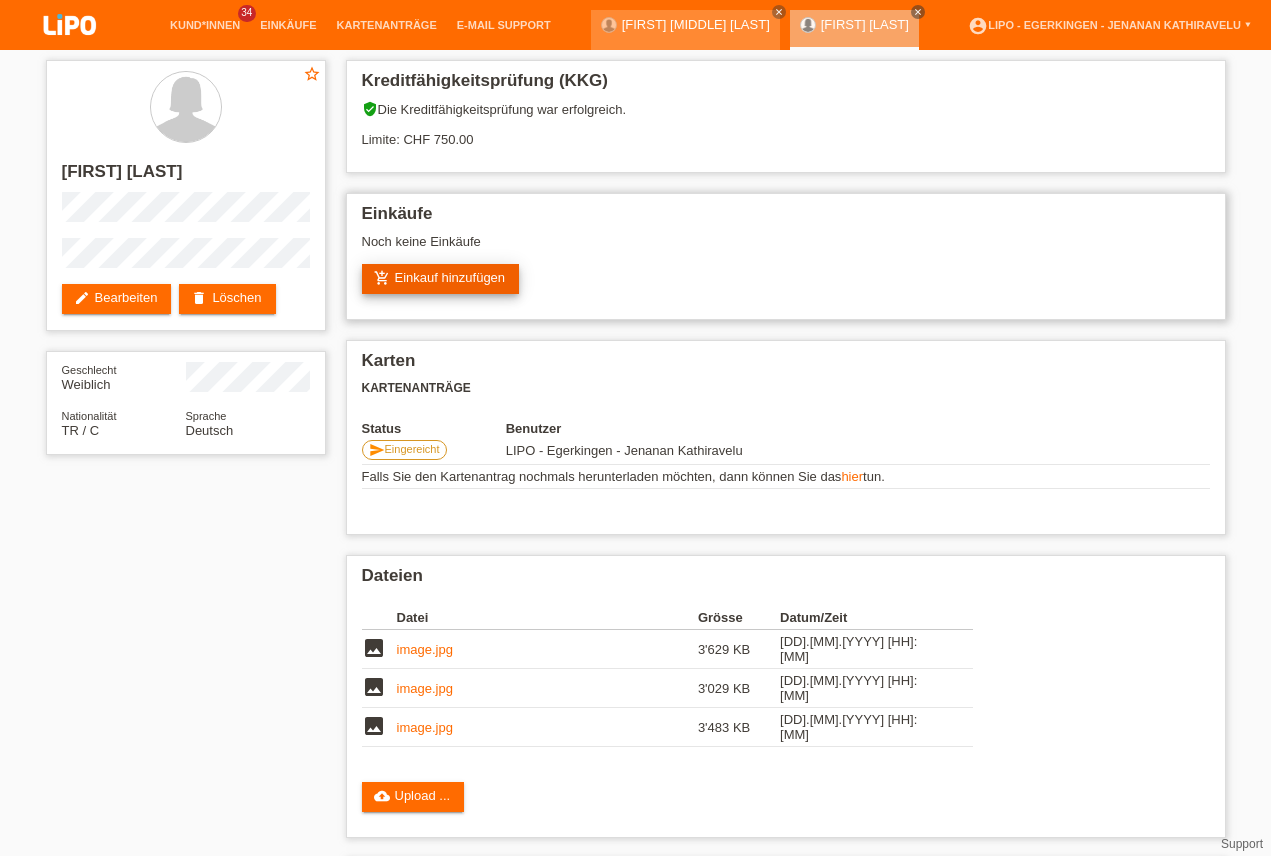click on "add_shopping_cart  Einkauf hinzufügen" at bounding box center (441, 279) 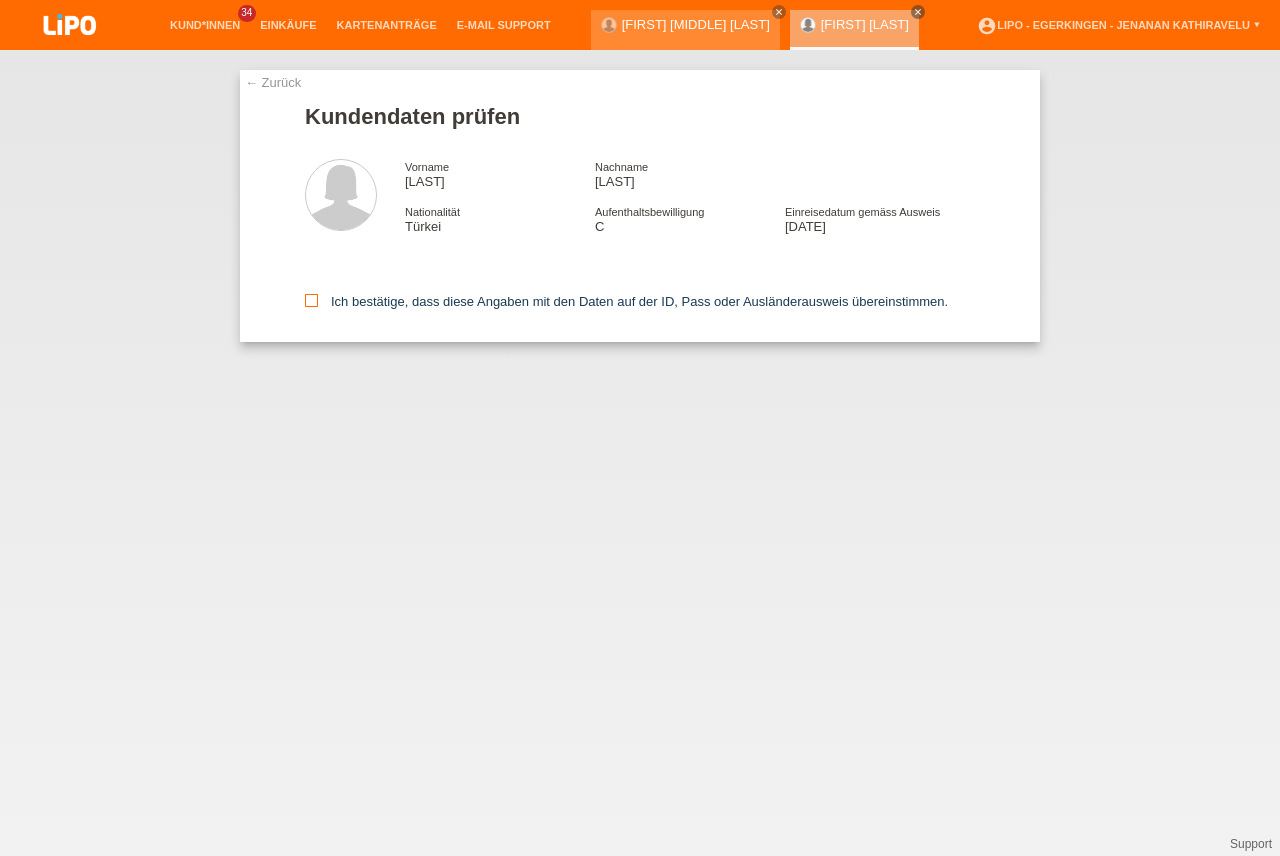 click on "Ich bestätige, dass diese Angaben mit den Daten auf der ID, Pass oder Ausländerausweis übereinstimmen." at bounding box center [626, 301] 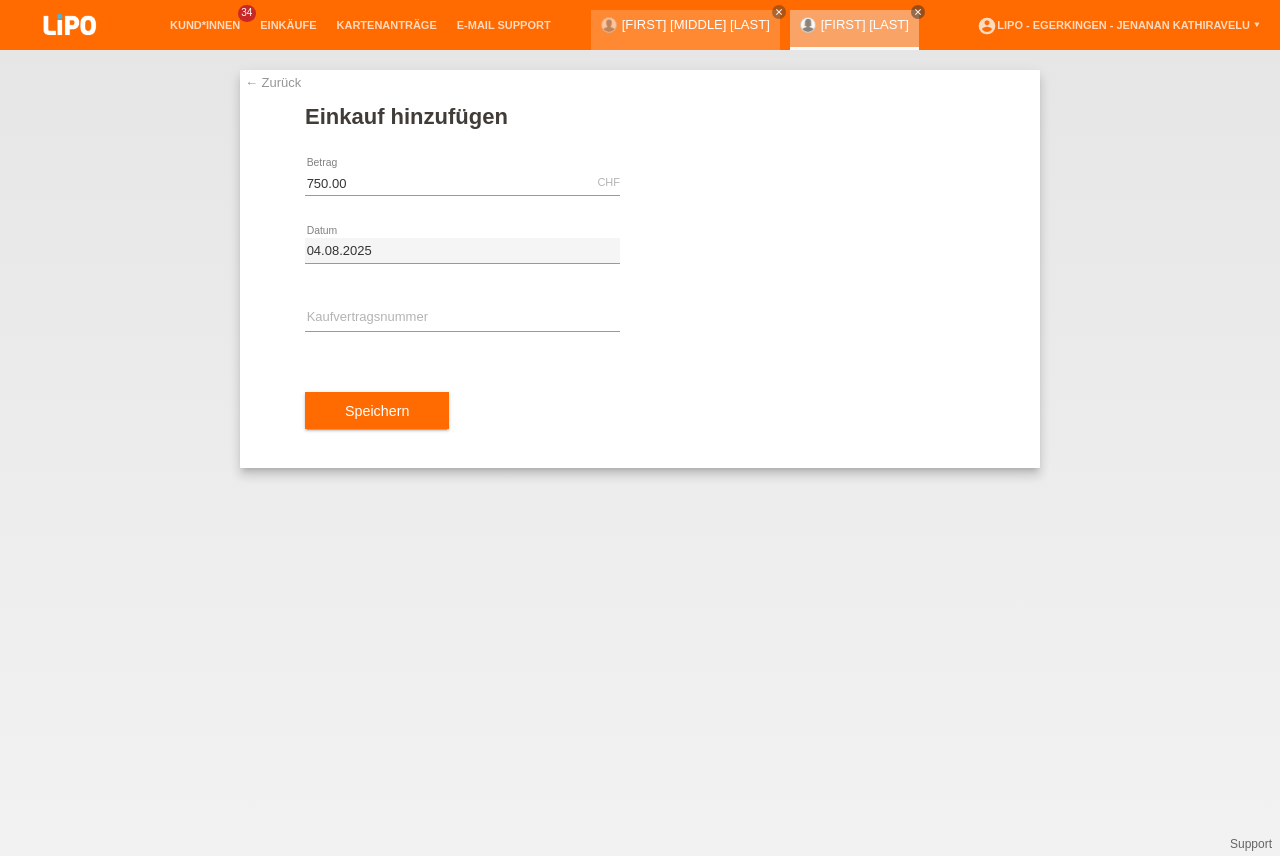 scroll, scrollTop: 0, scrollLeft: 0, axis: both 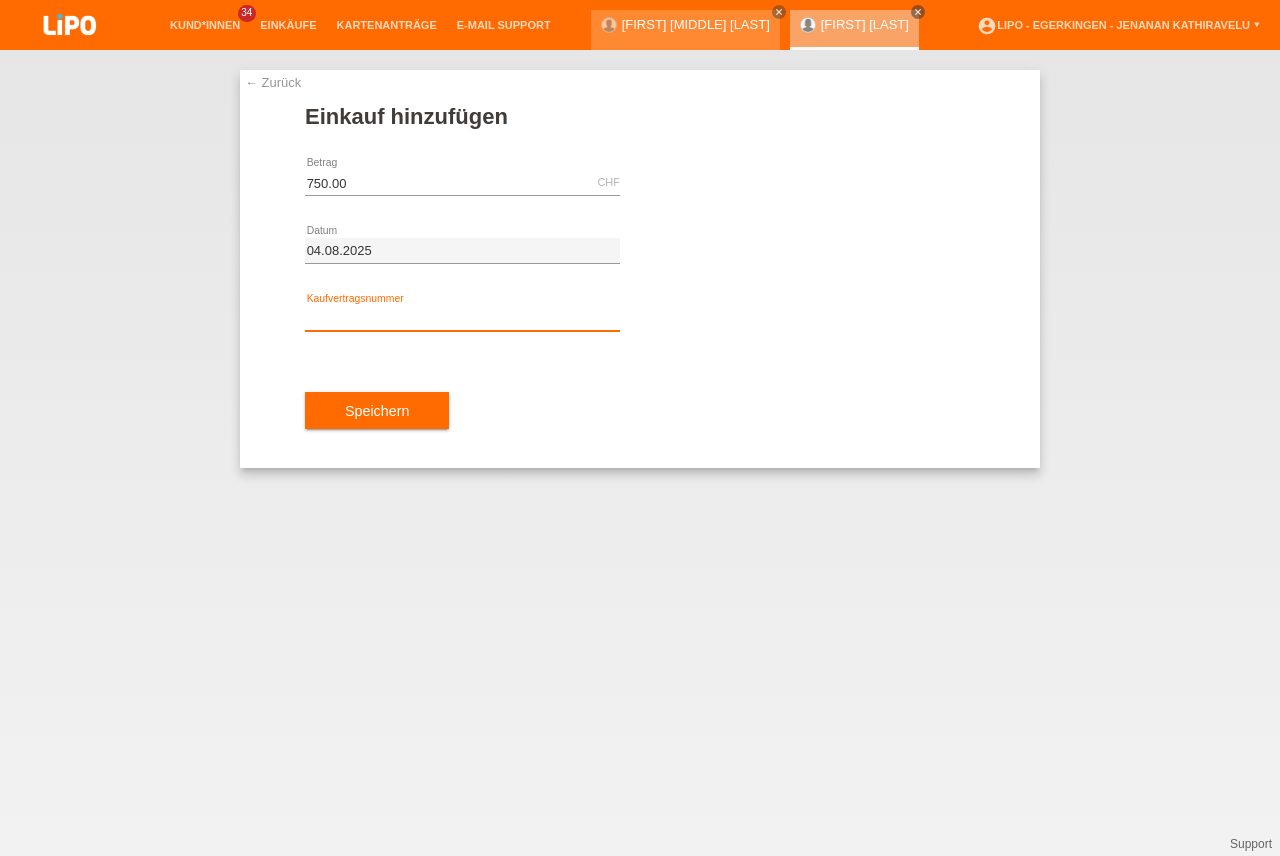 click at bounding box center (462, 318) 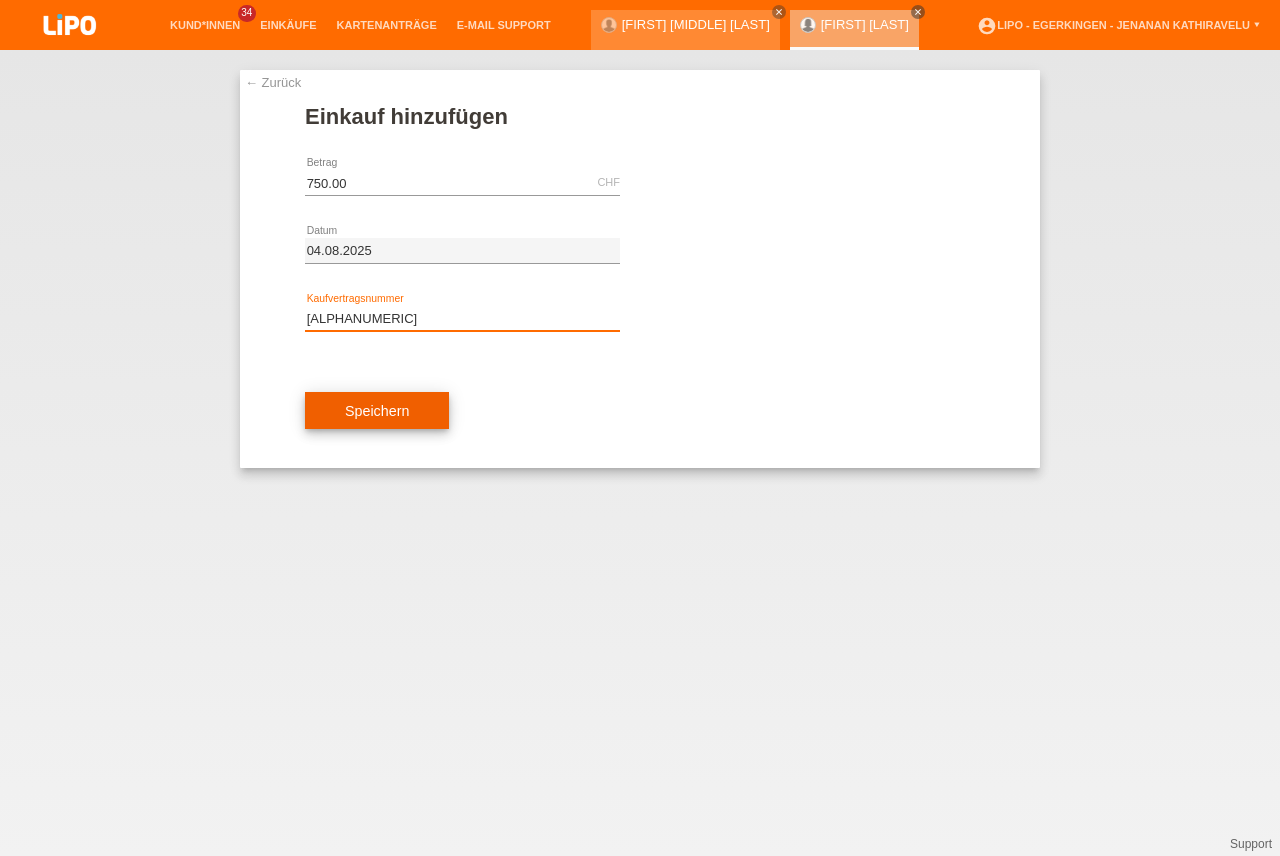 type on "XH39AY" 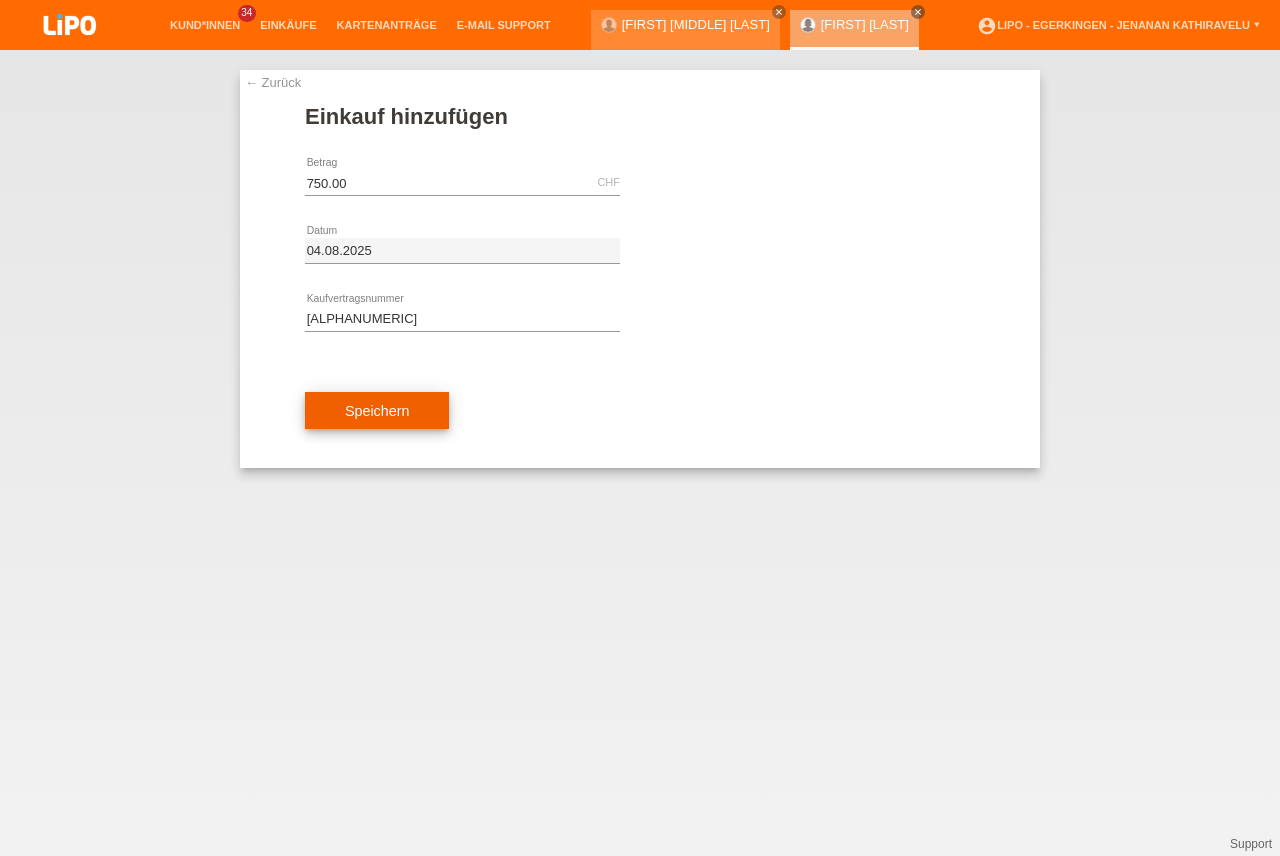 click on "Speichern" at bounding box center [377, 411] 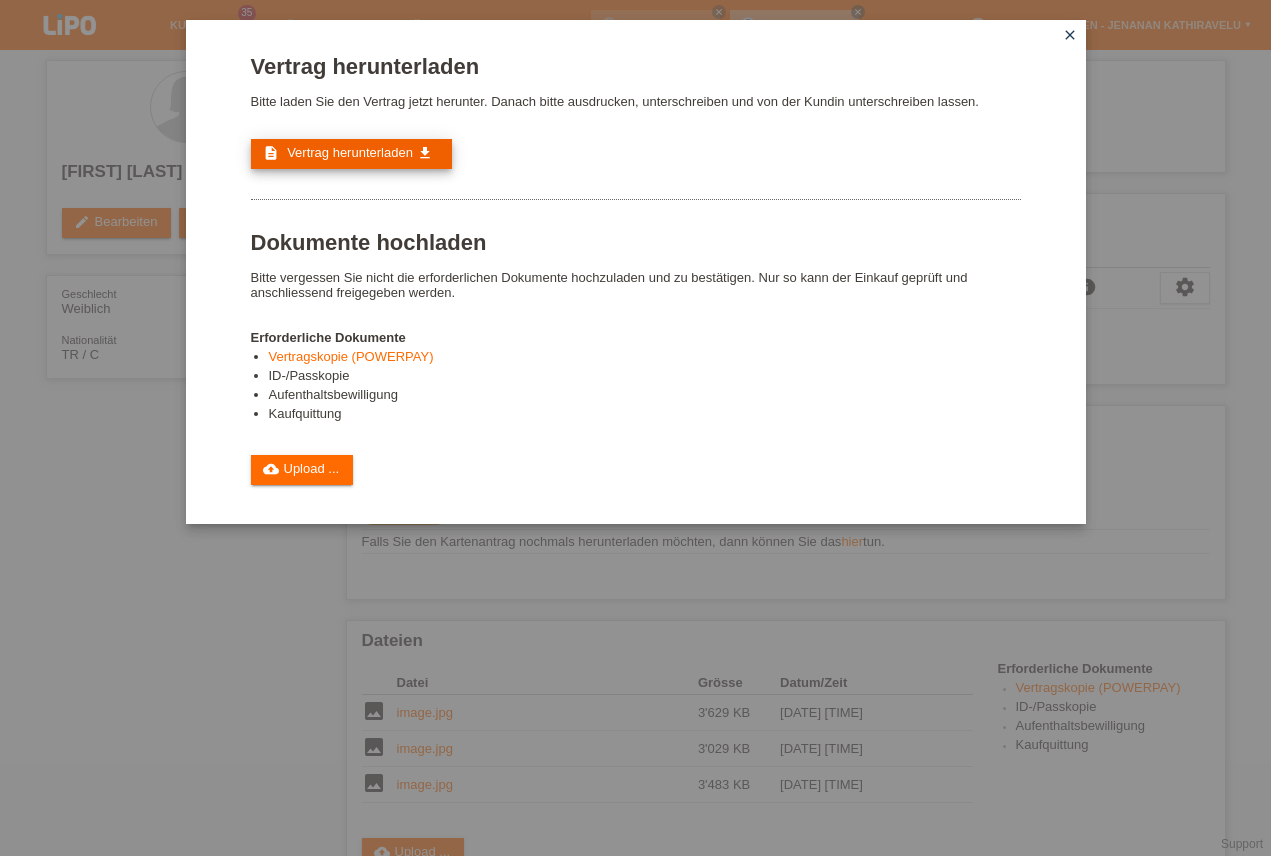 click on "Vertrag herunterladen
Bitte laden Sie den Vertrag jetzt herunter. Danach bitte ausdrucken, unterschreiben und von der Kundin unterschreiben lassen.
description   Vertrag herunterladen   get_app
Dokumente hochladen
Erforderliche Dokumente" at bounding box center (636, 269) 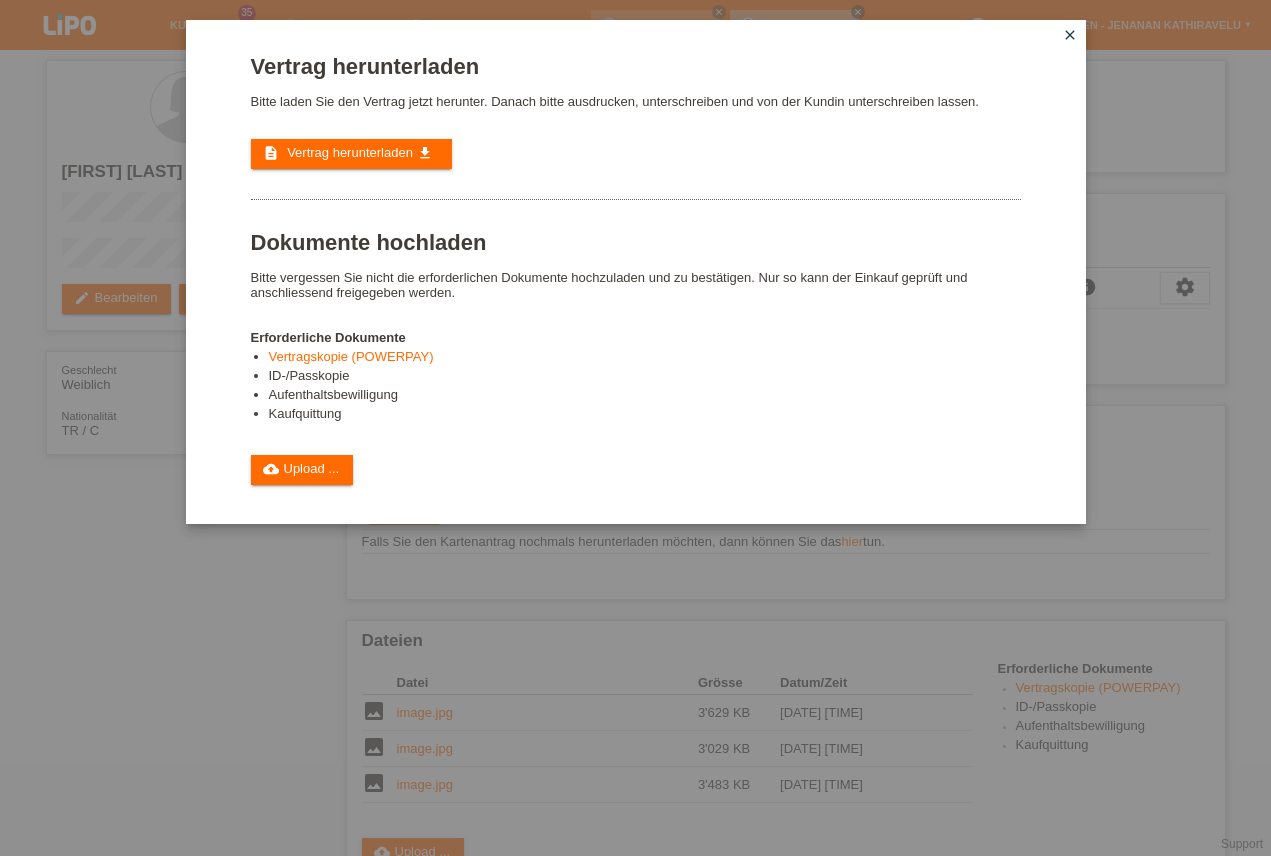 click on "close" at bounding box center (1070, 35) 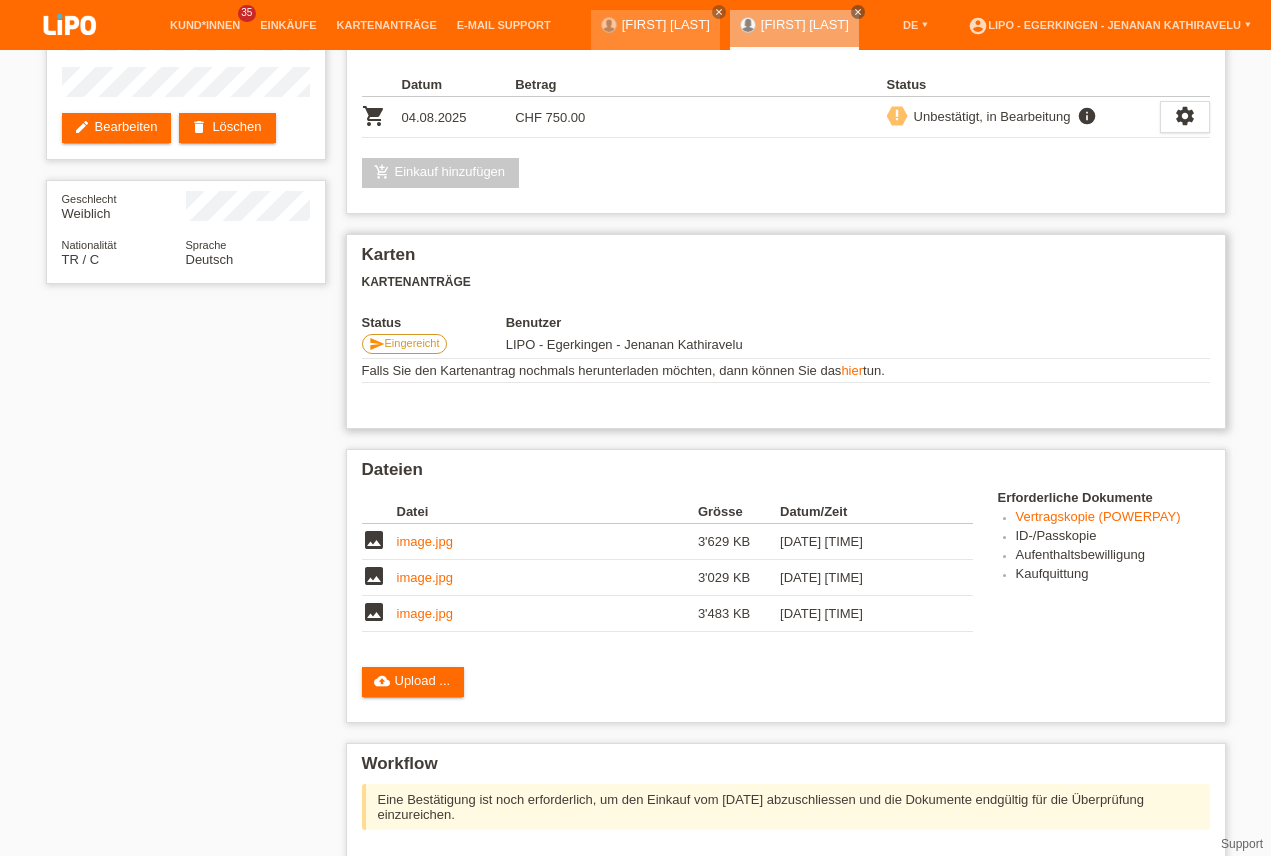 scroll, scrollTop: 57, scrollLeft: 0, axis: vertical 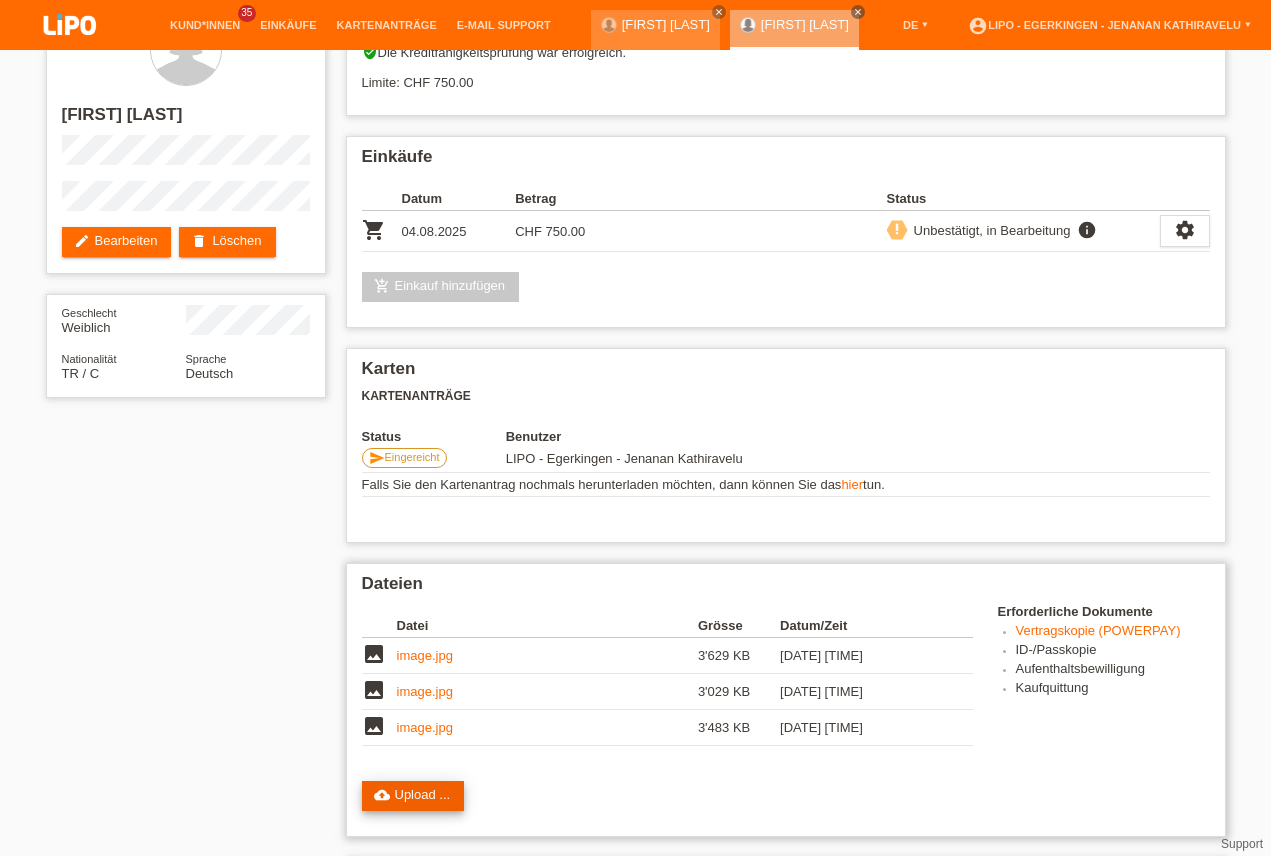 click on "cloud_upload  Upload ..." at bounding box center (413, 796) 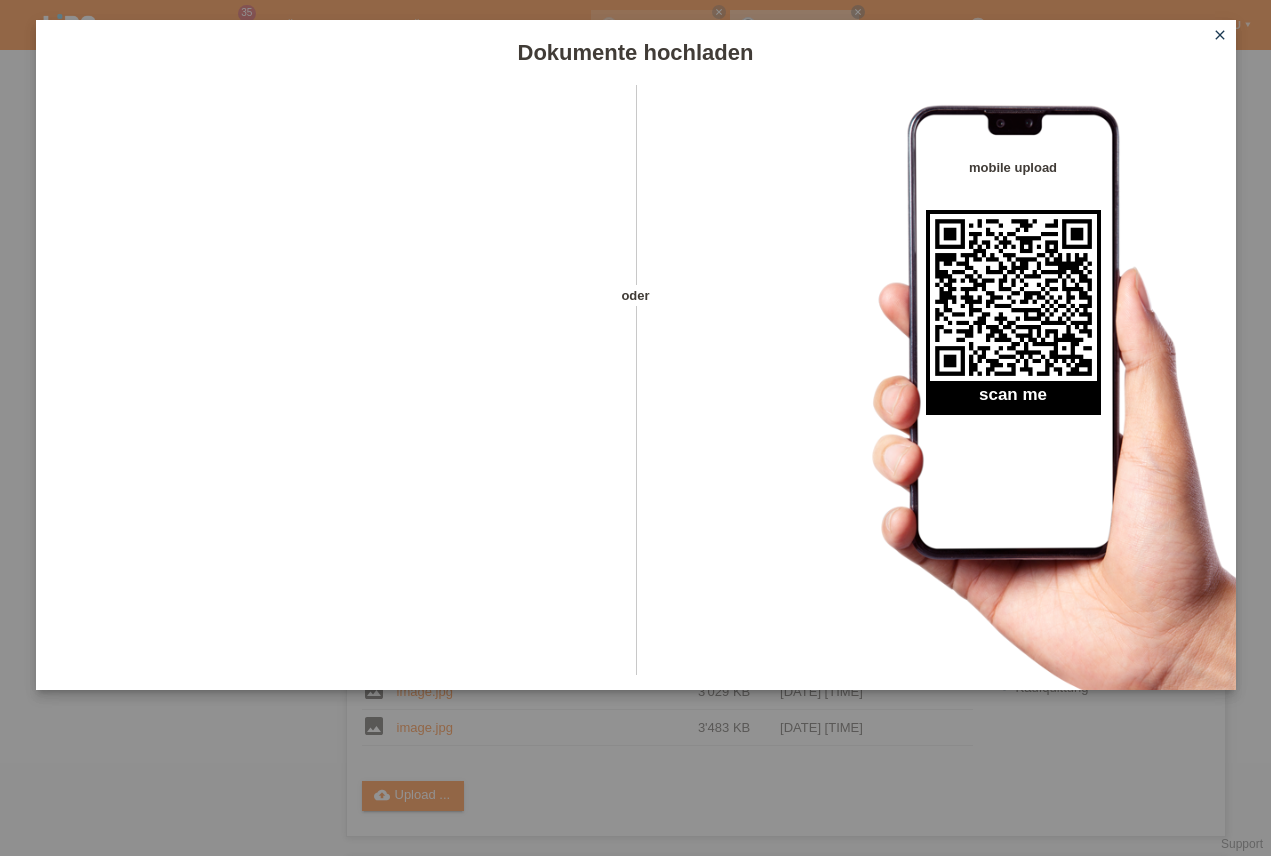 click on "close" at bounding box center (1220, 35) 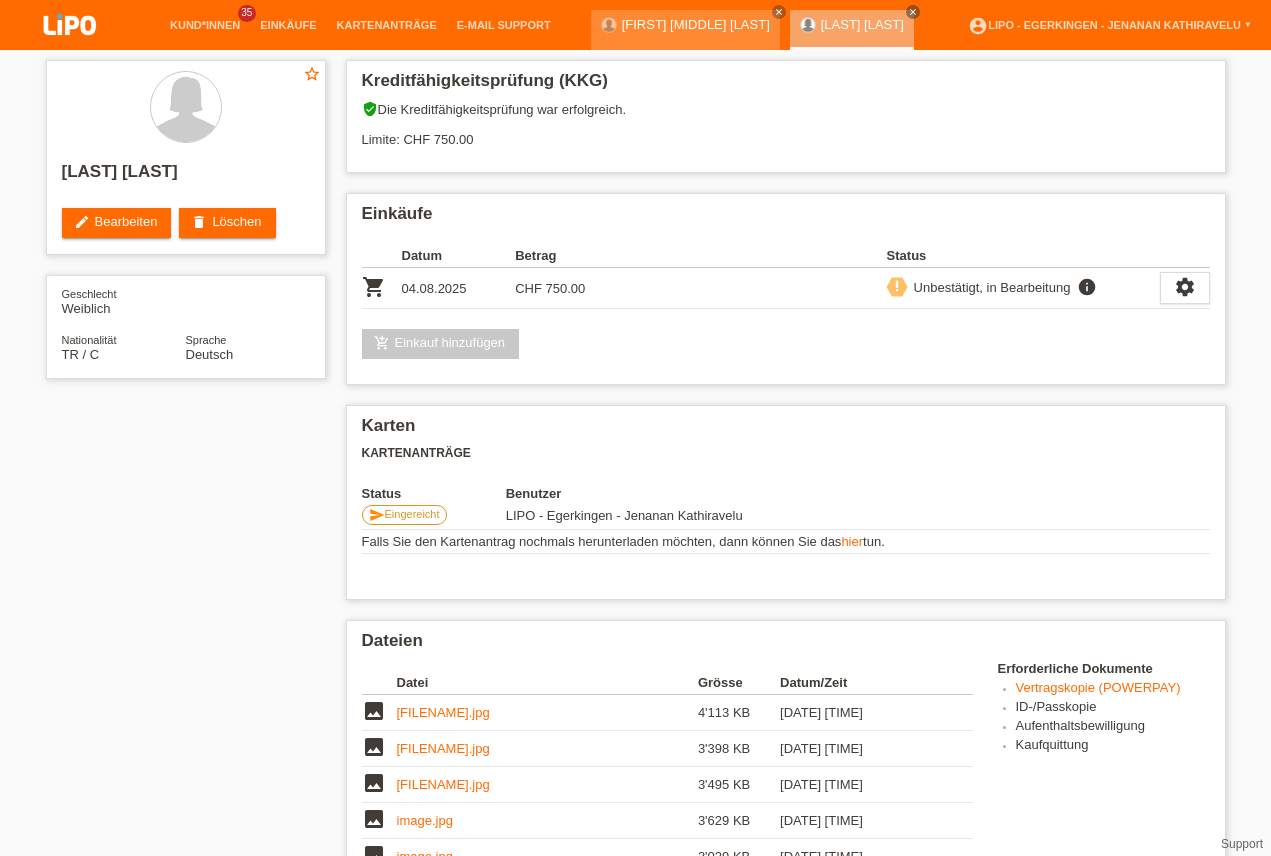 click on "check   erledigt" at bounding box center [408, 1155] 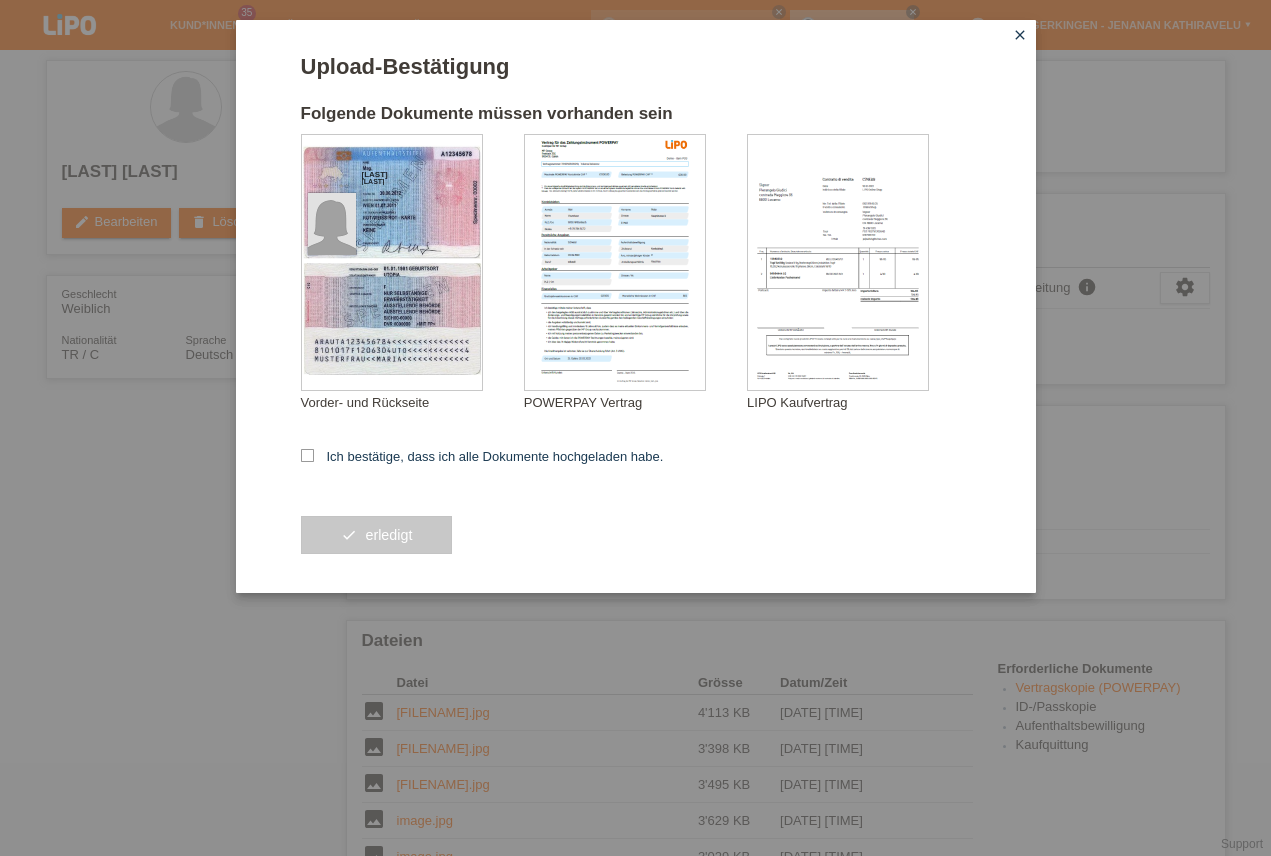scroll, scrollTop: 342, scrollLeft: 0, axis: vertical 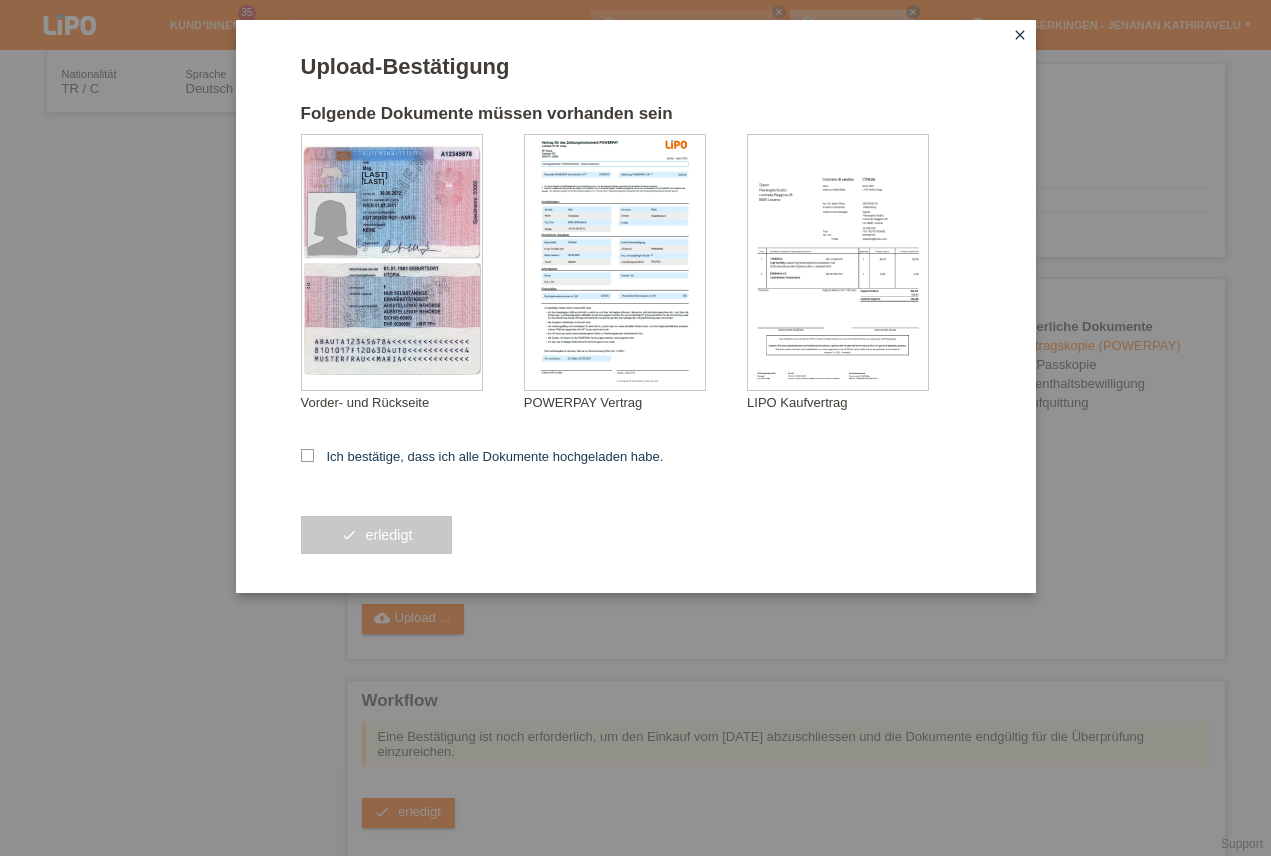 click on "Upload-Bestätigung
Folgende Dokumente müssen vorhanden sein
Özyurt
Gökce
Vorder- und Rückseite" at bounding box center (636, 323) 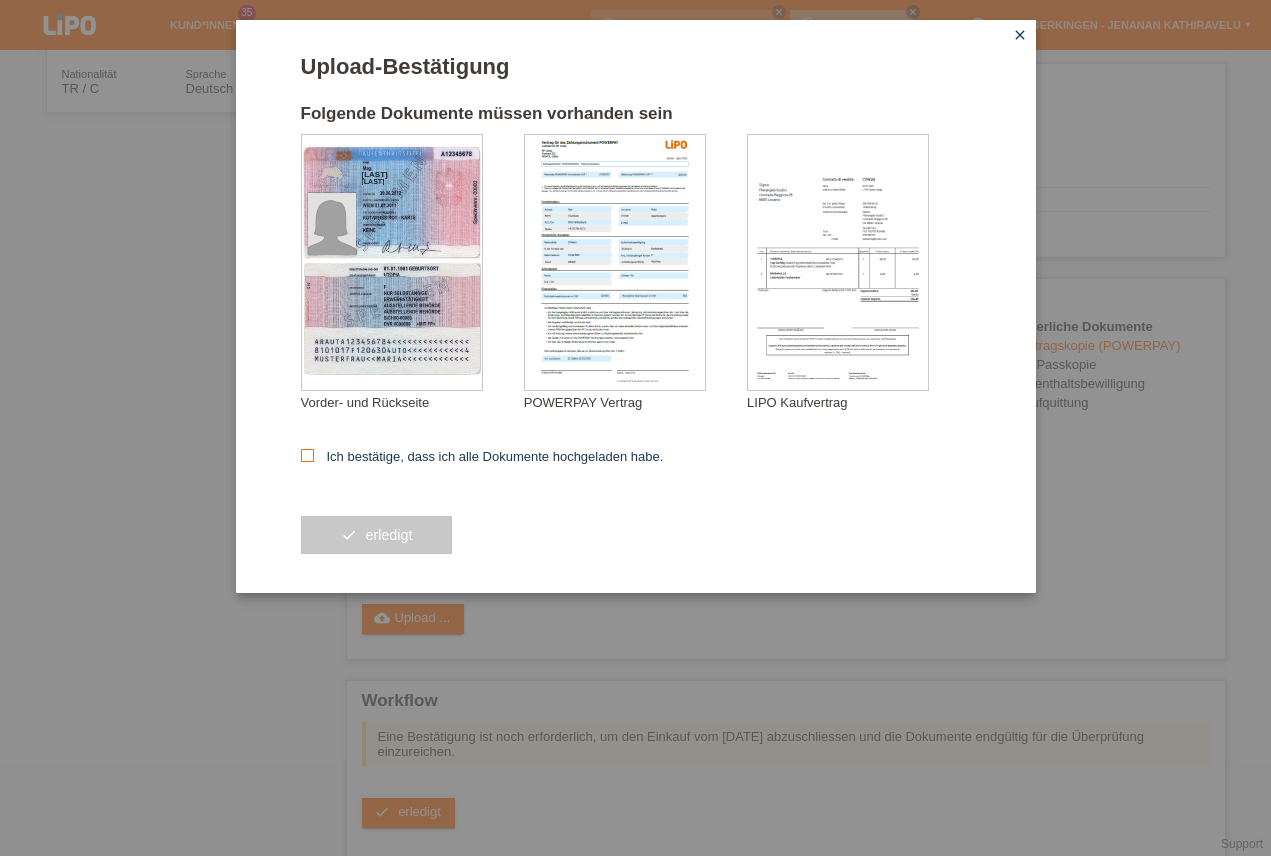 click on "Ich bestätige, dass ich alle Dokumente hochgeladen habe." at bounding box center [482, 456] 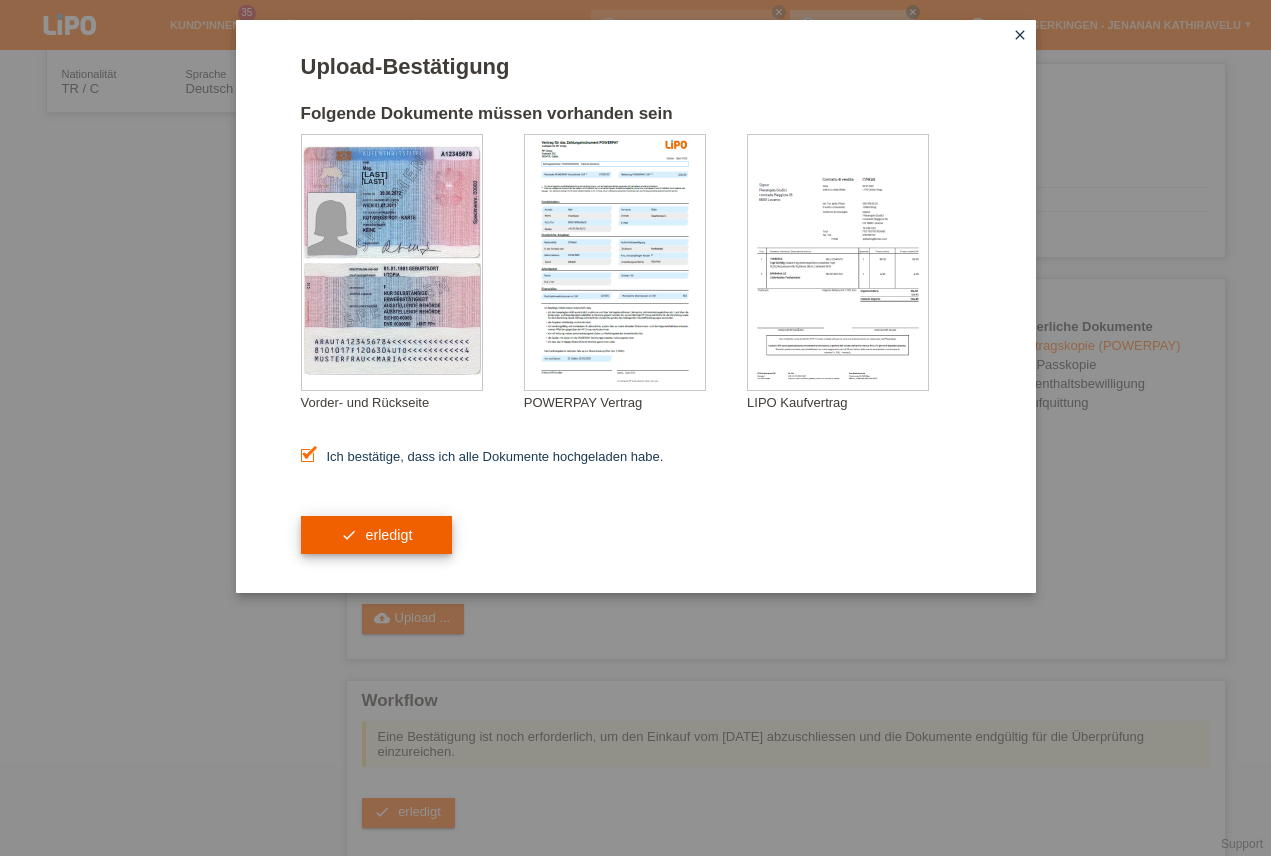 click on "check   erledigt" at bounding box center (377, 535) 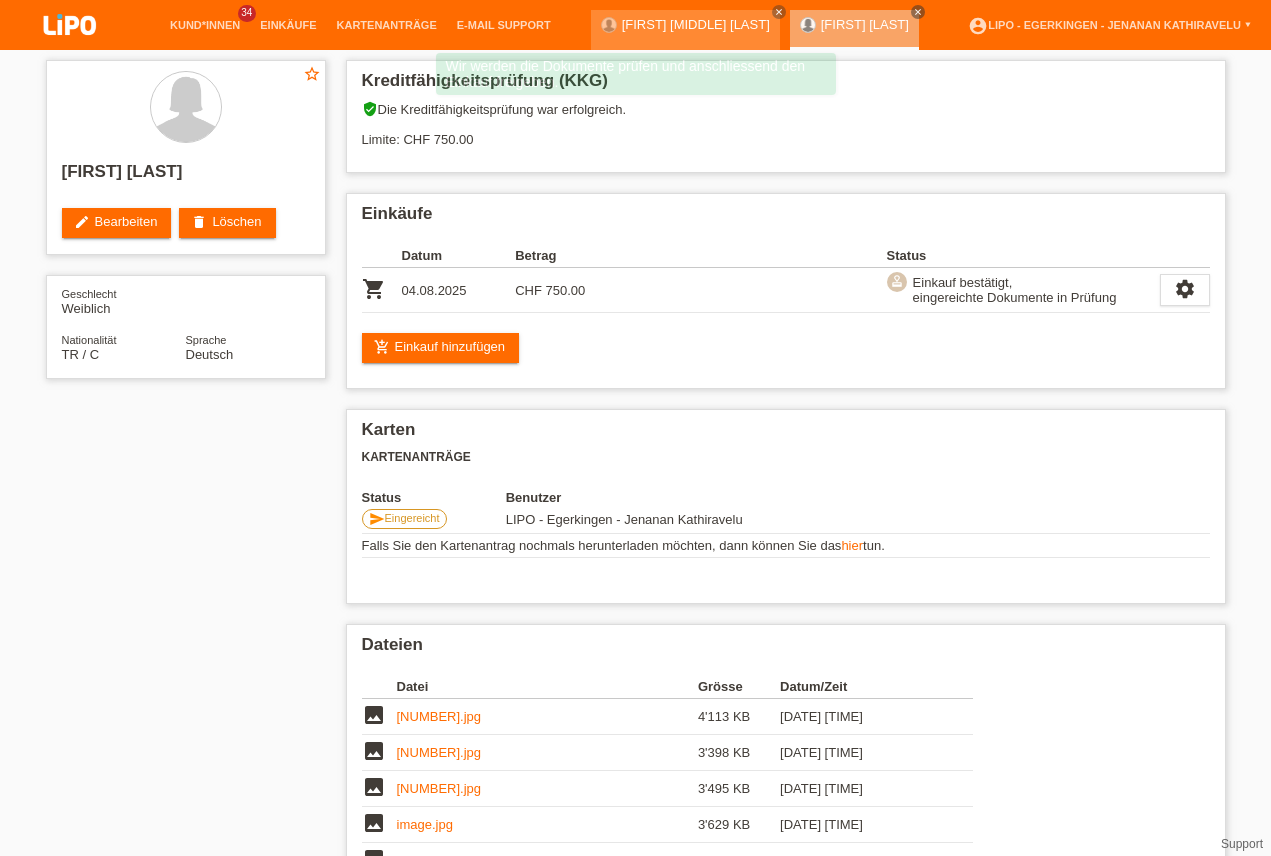 scroll, scrollTop: 0, scrollLeft: 0, axis: both 